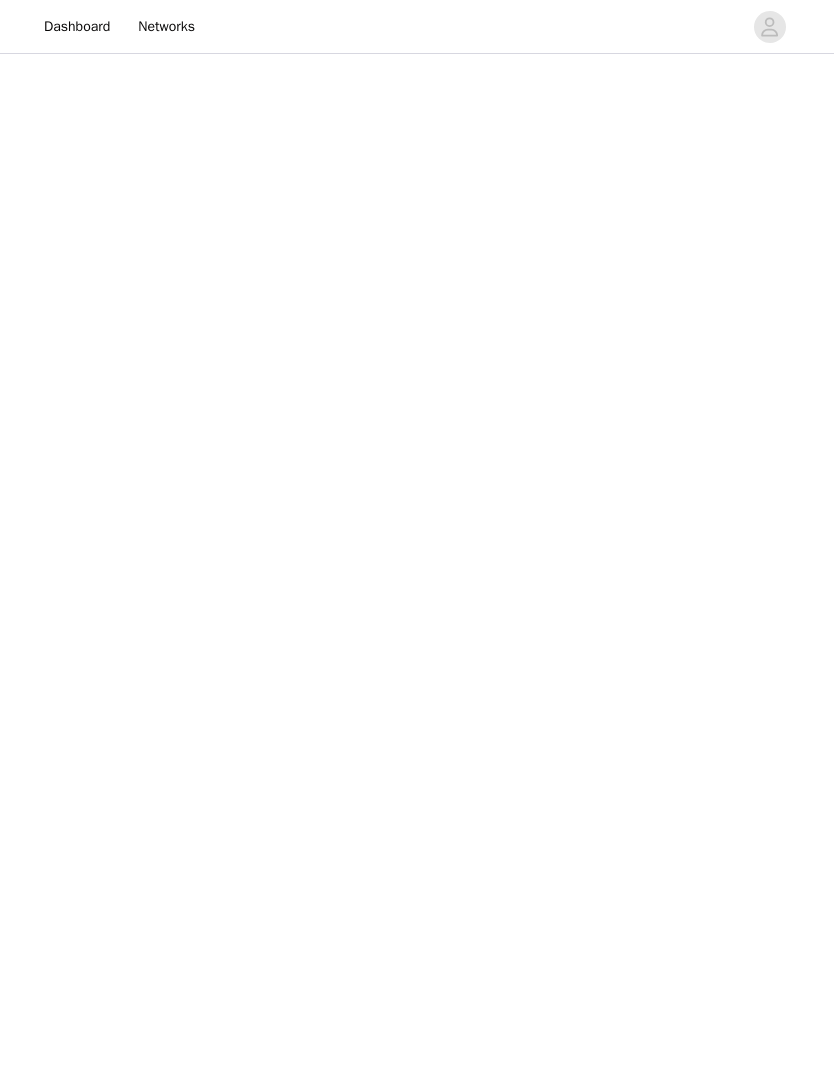 scroll, scrollTop: 0, scrollLeft: 0, axis: both 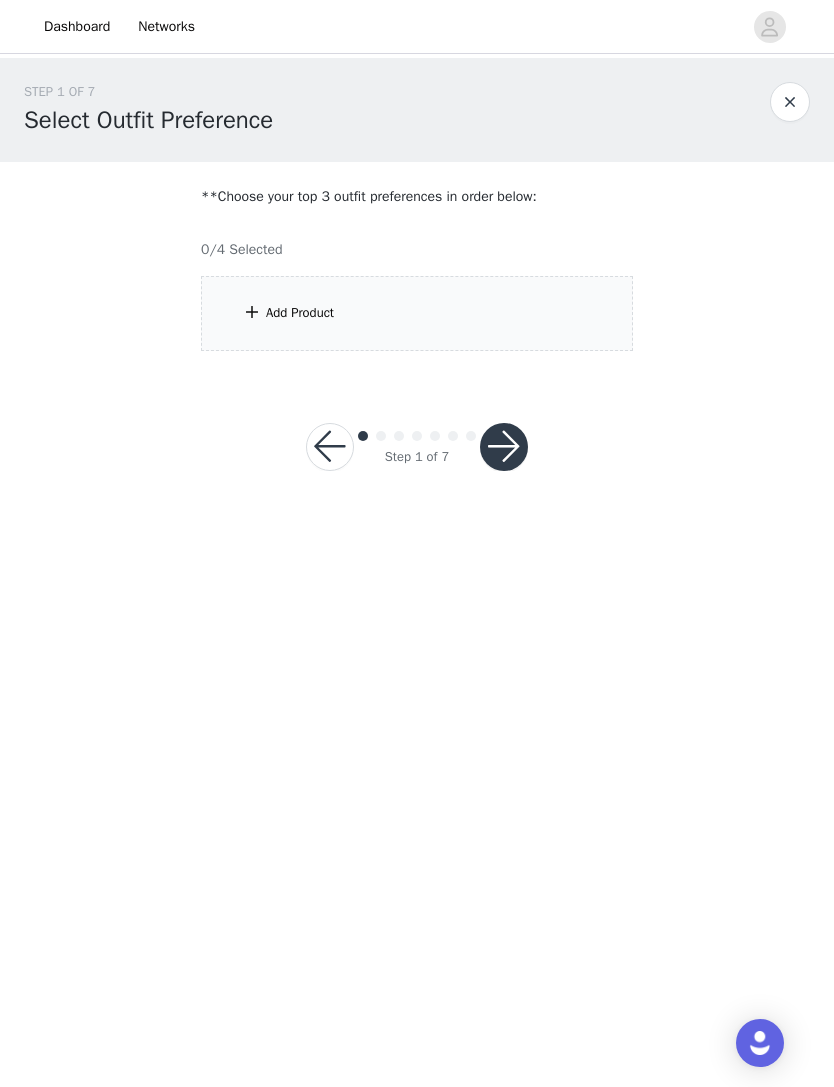click at bounding box center [790, 102] 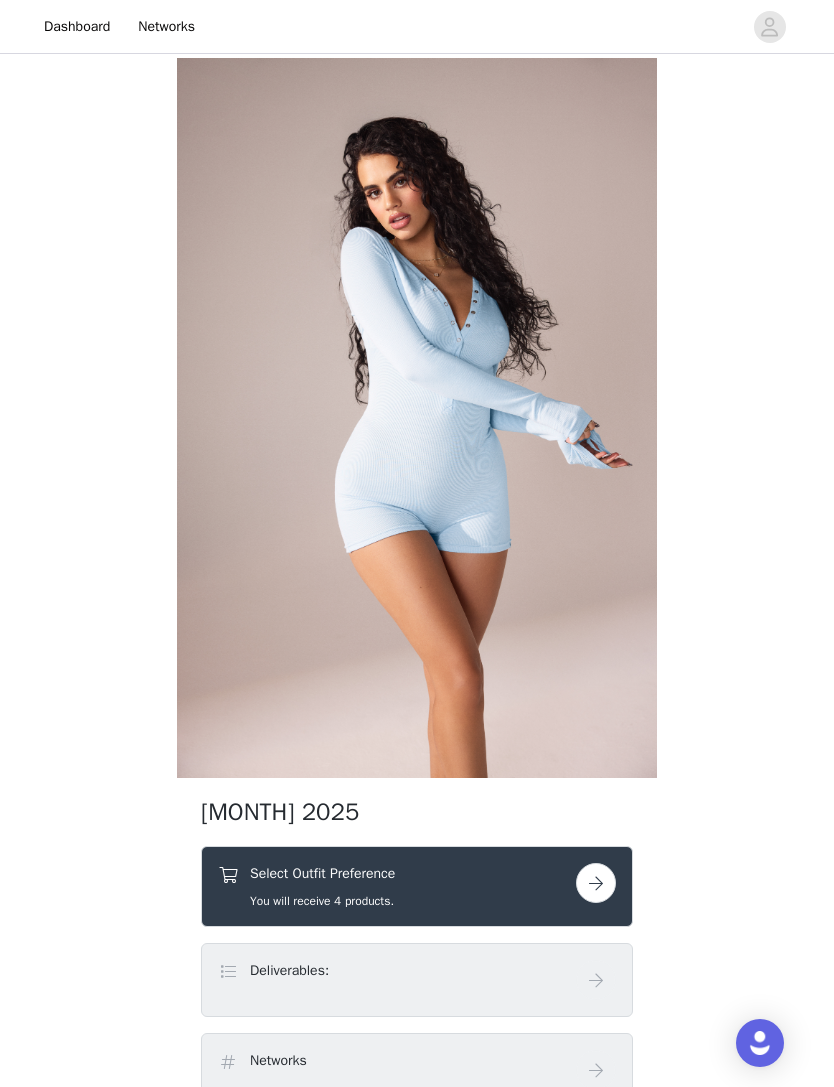 click on "Dashboard" at bounding box center [77, 26] 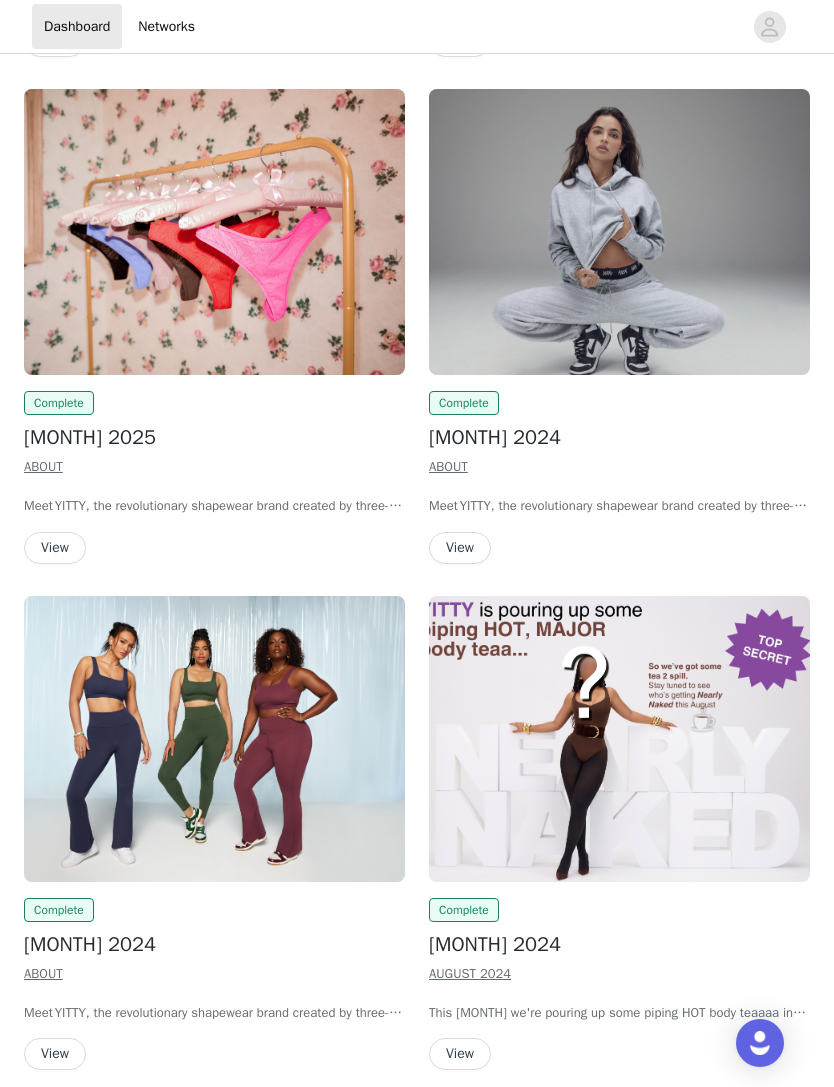 scroll, scrollTop: 2961, scrollLeft: 0, axis: vertical 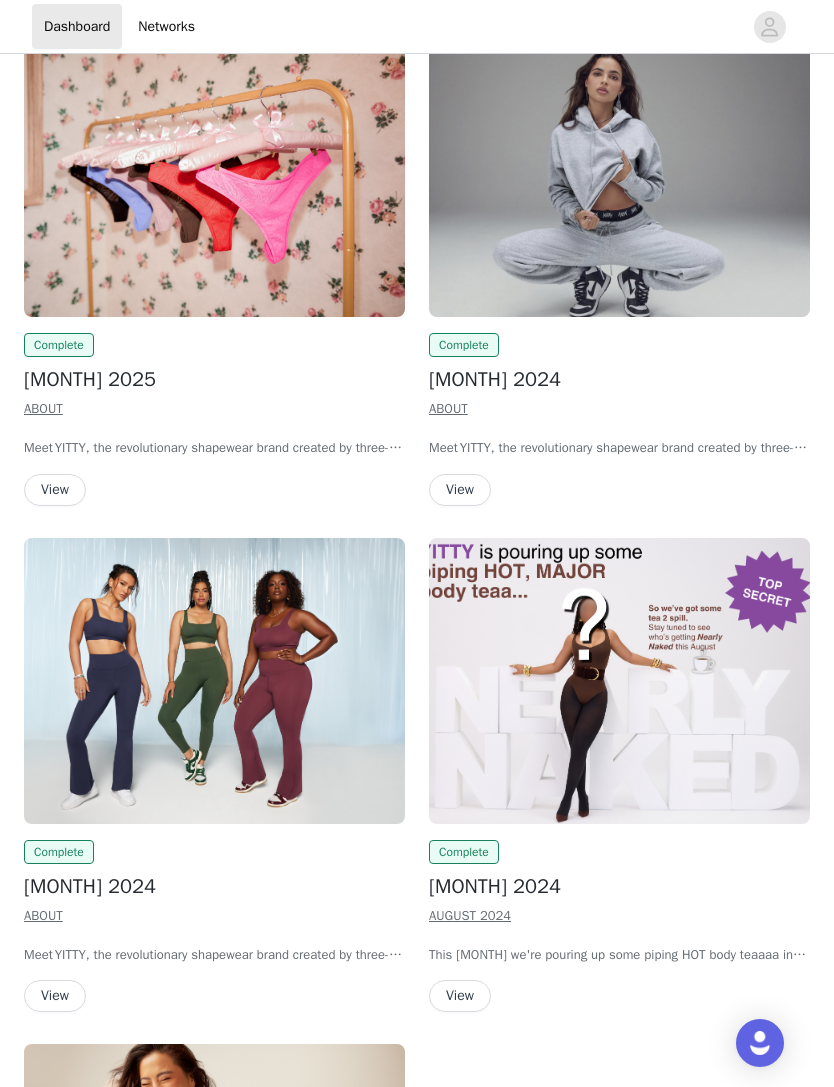 click at bounding box center (619, 681) 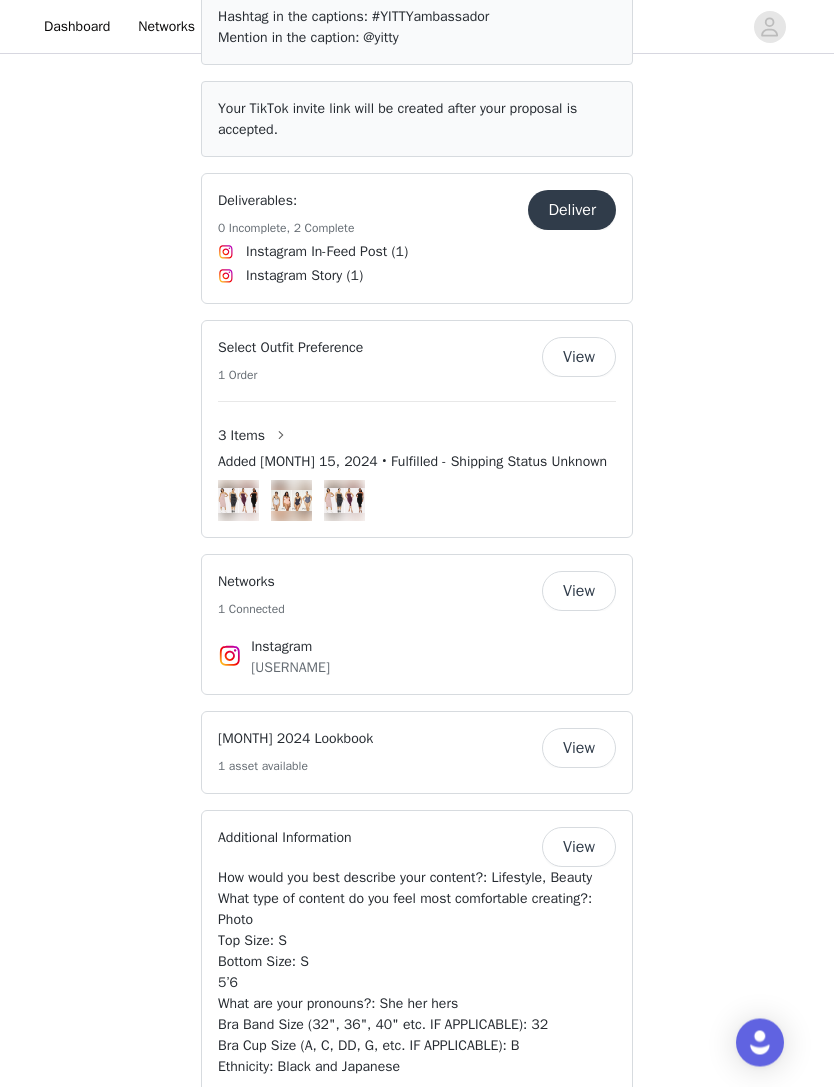 scroll, scrollTop: 1165, scrollLeft: 0, axis: vertical 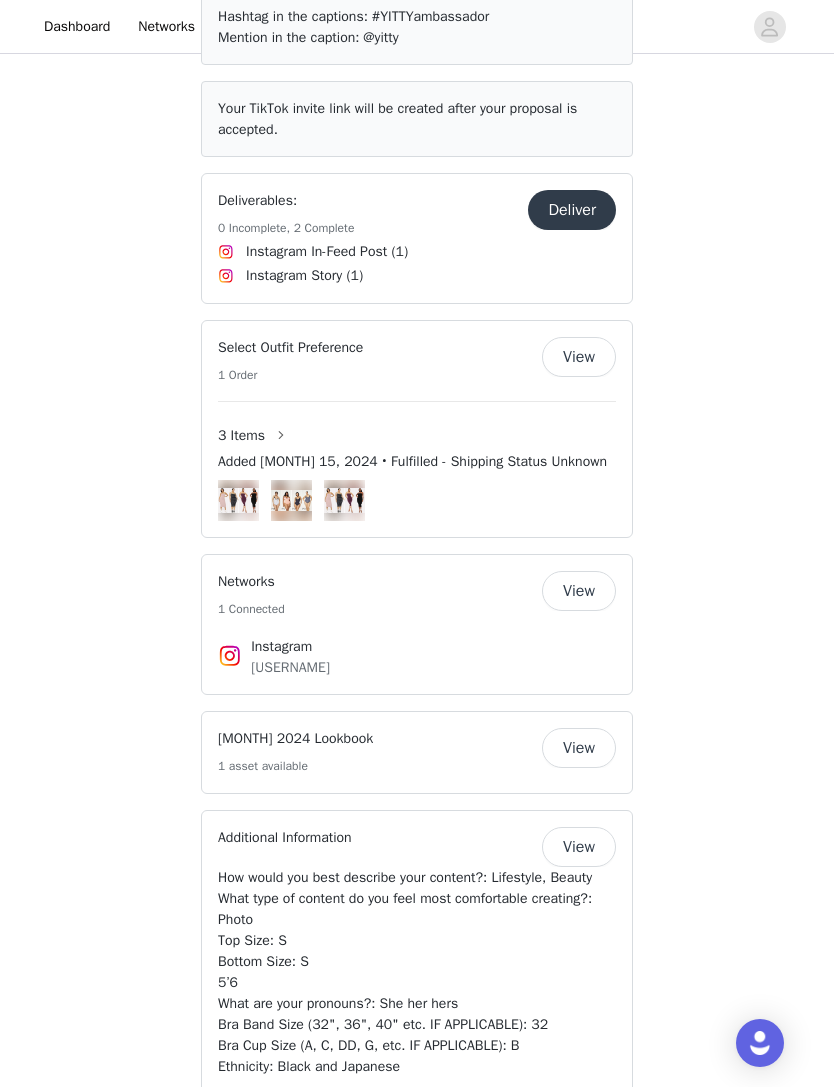 click at bounding box center [281, 435] 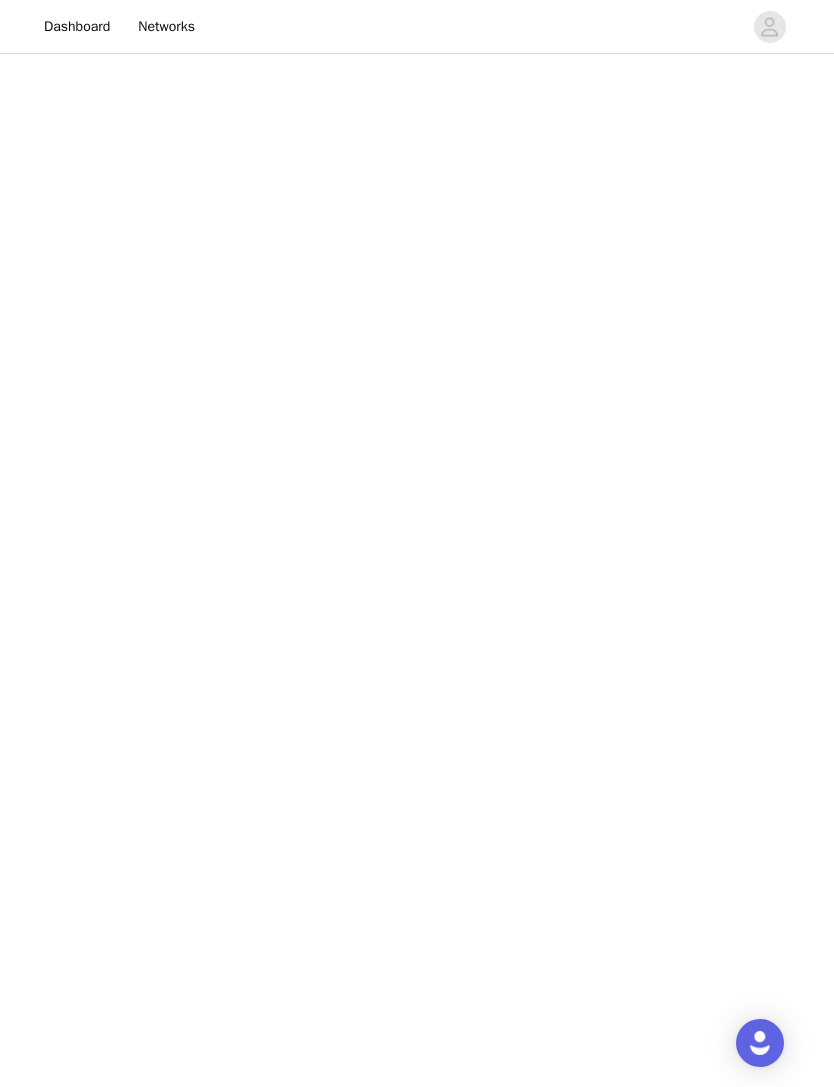 scroll, scrollTop: 0, scrollLeft: 0, axis: both 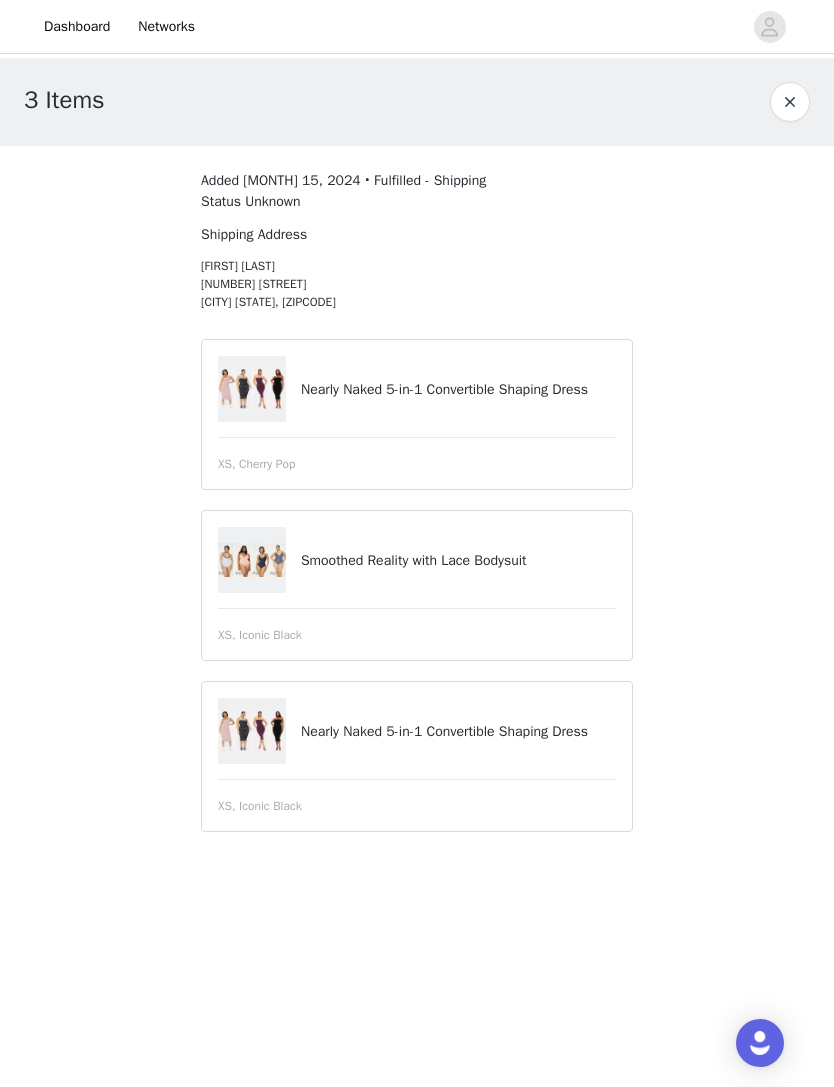 click at bounding box center (252, 389) 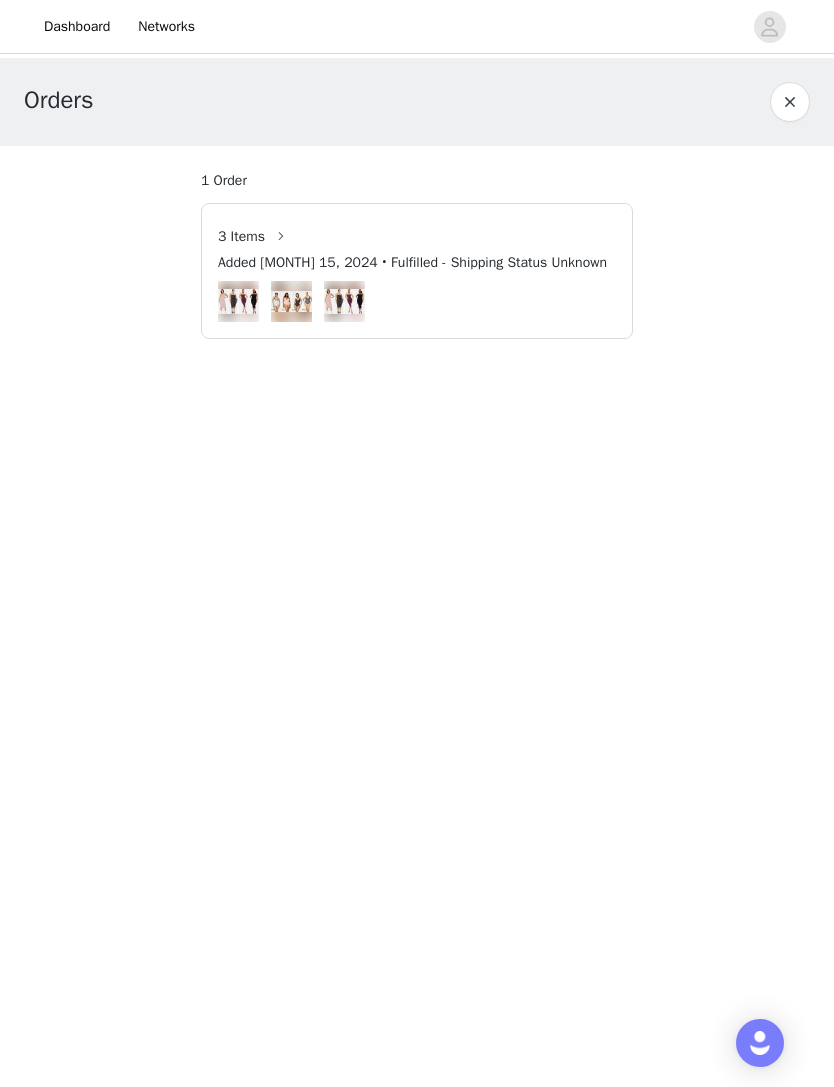 click on "Dashboard" at bounding box center [77, 26] 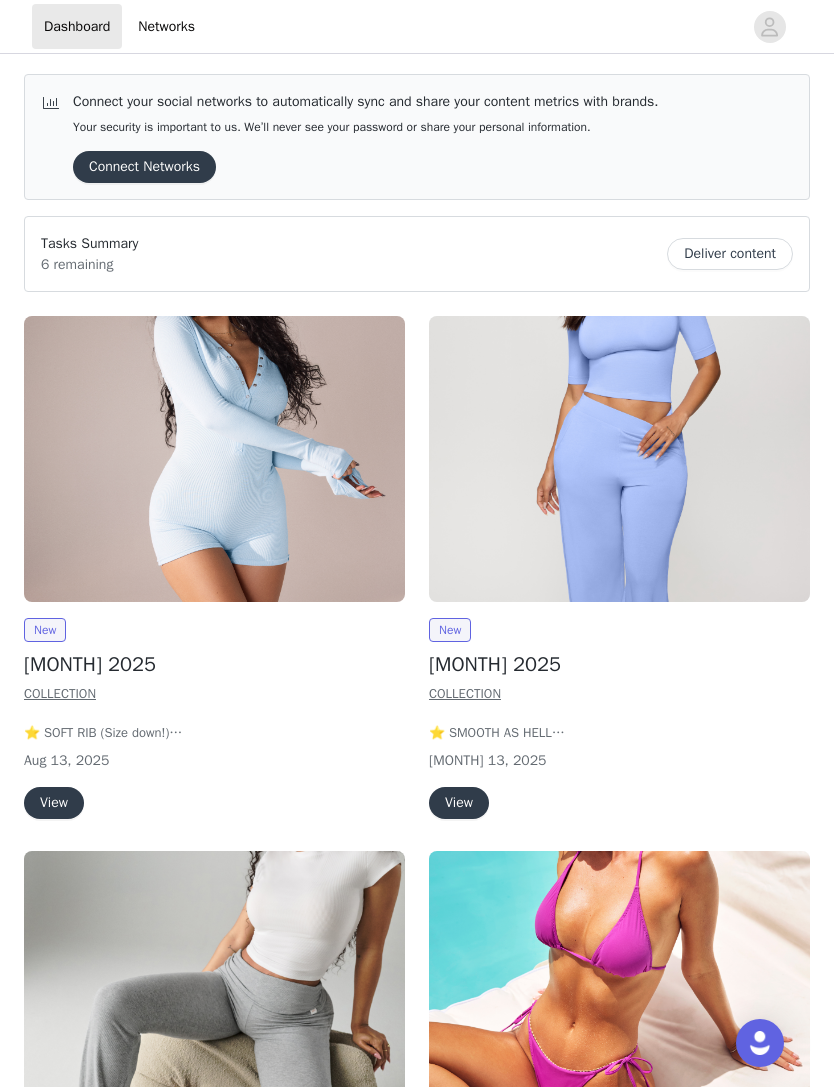 click at bounding box center (214, 459) 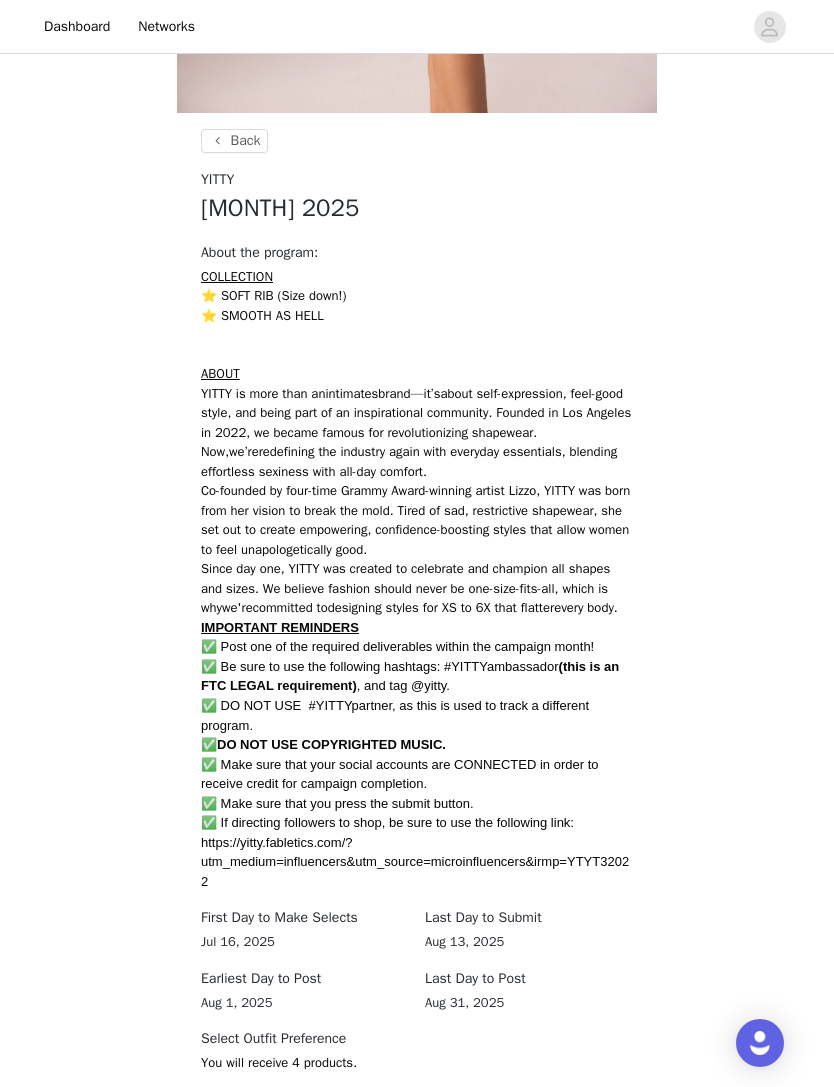 scroll, scrollTop: 860, scrollLeft: 0, axis: vertical 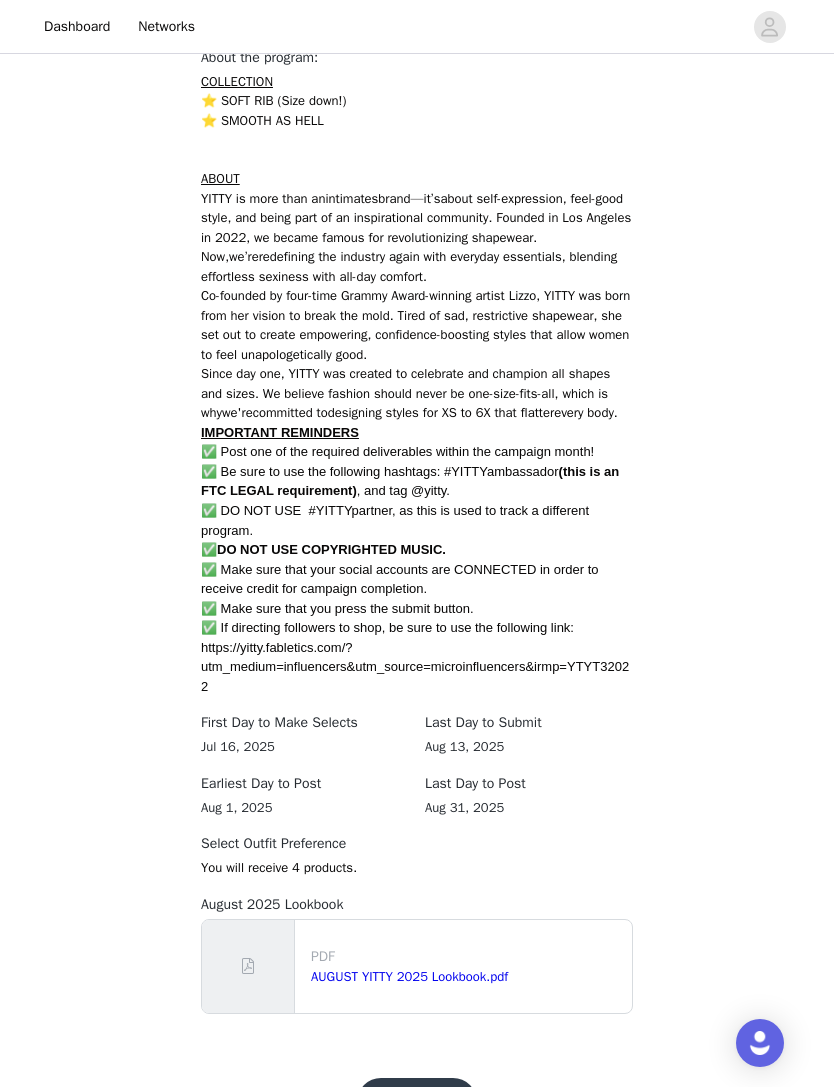 click on "Get Started" at bounding box center [417, 1102] 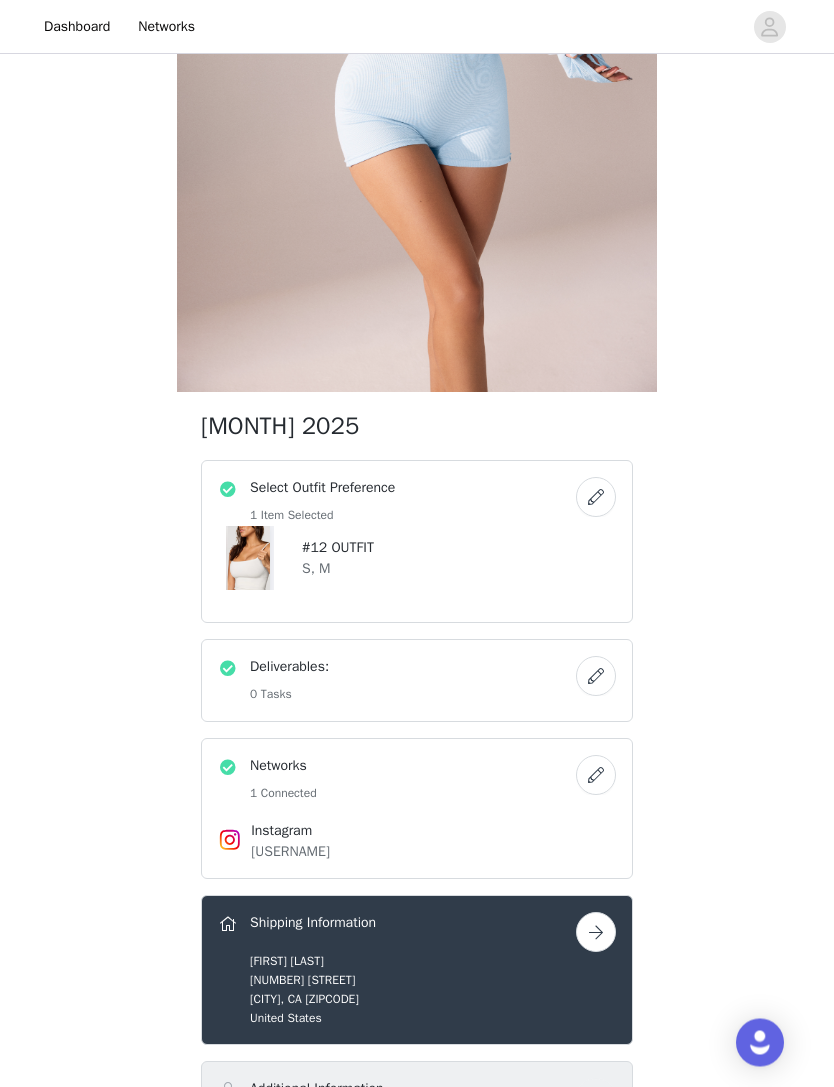 scroll, scrollTop: 386, scrollLeft: 0, axis: vertical 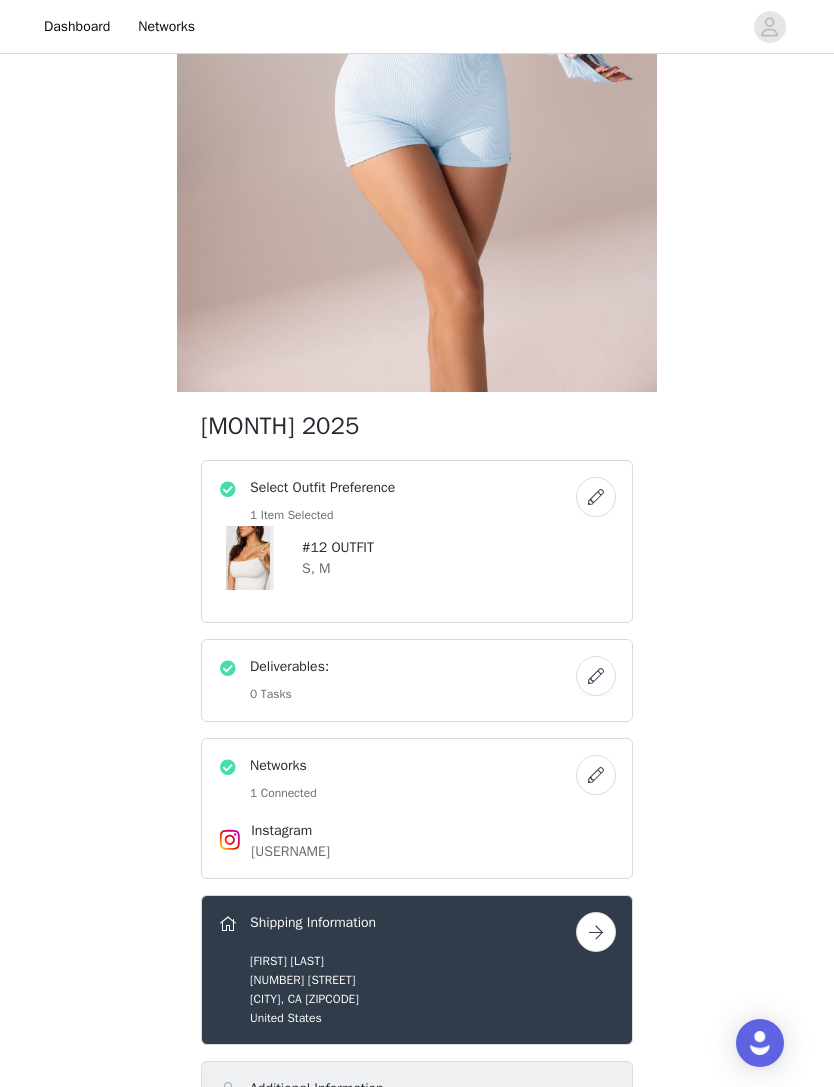 click at bounding box center [596, 497] 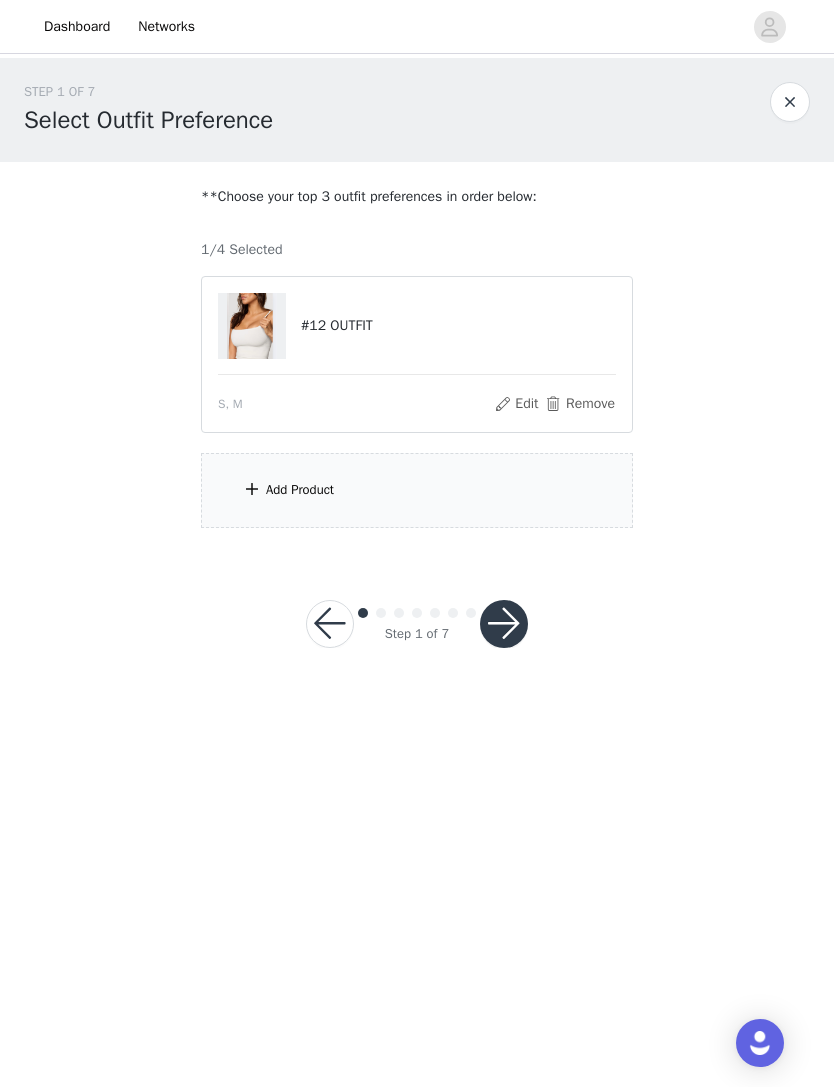 click on "Add Product" at bounding box center (417, 490) 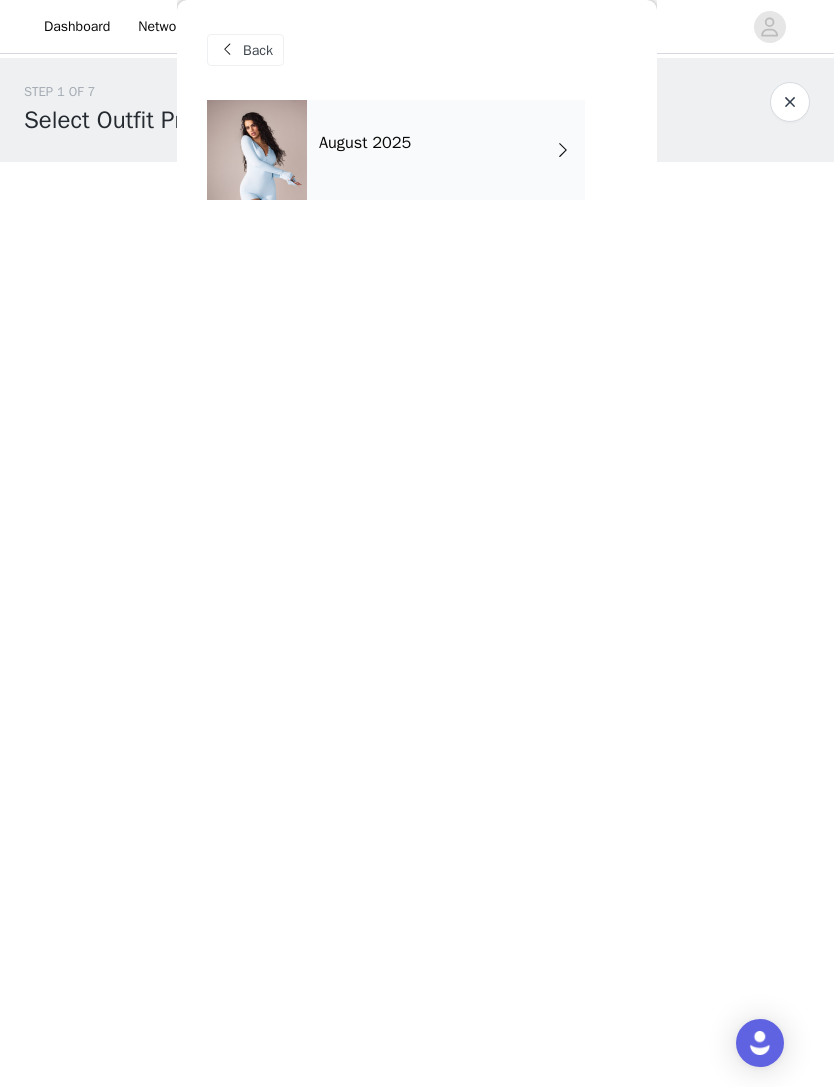 click on "August 2025" at bounding box center [446, 150] 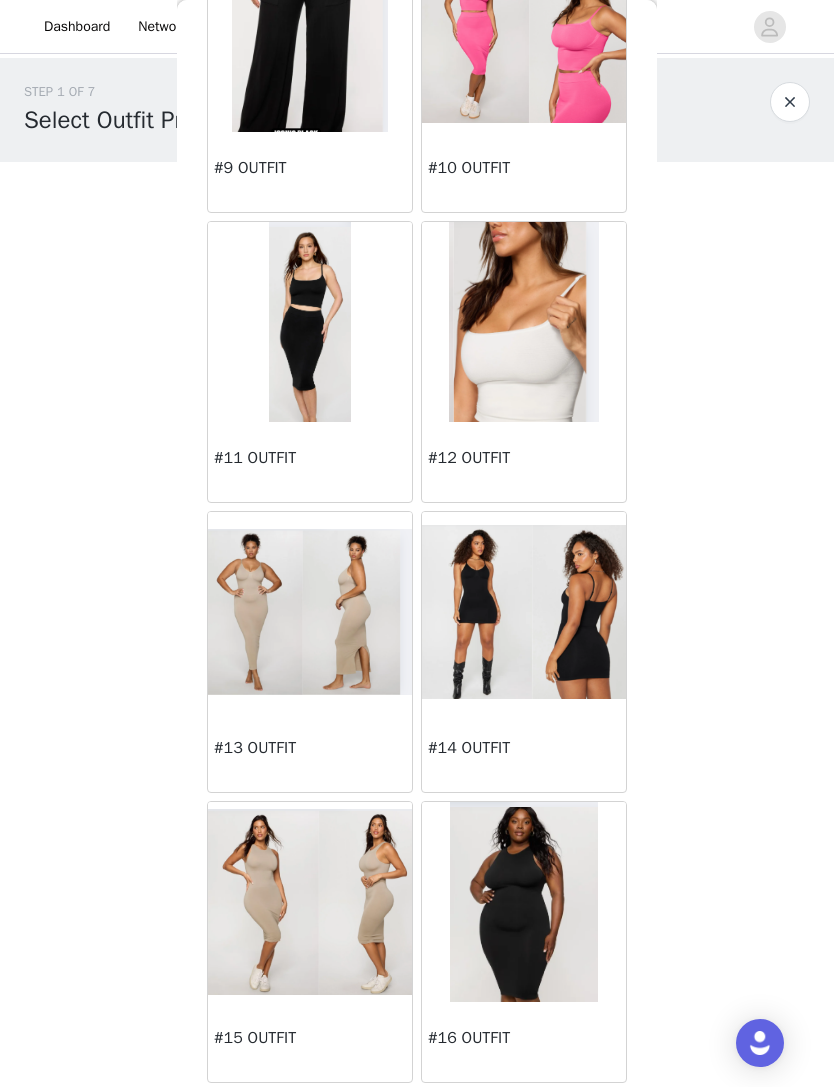 scroll, scrollTop: 1329, scrollLeft: 0, axis: vertical 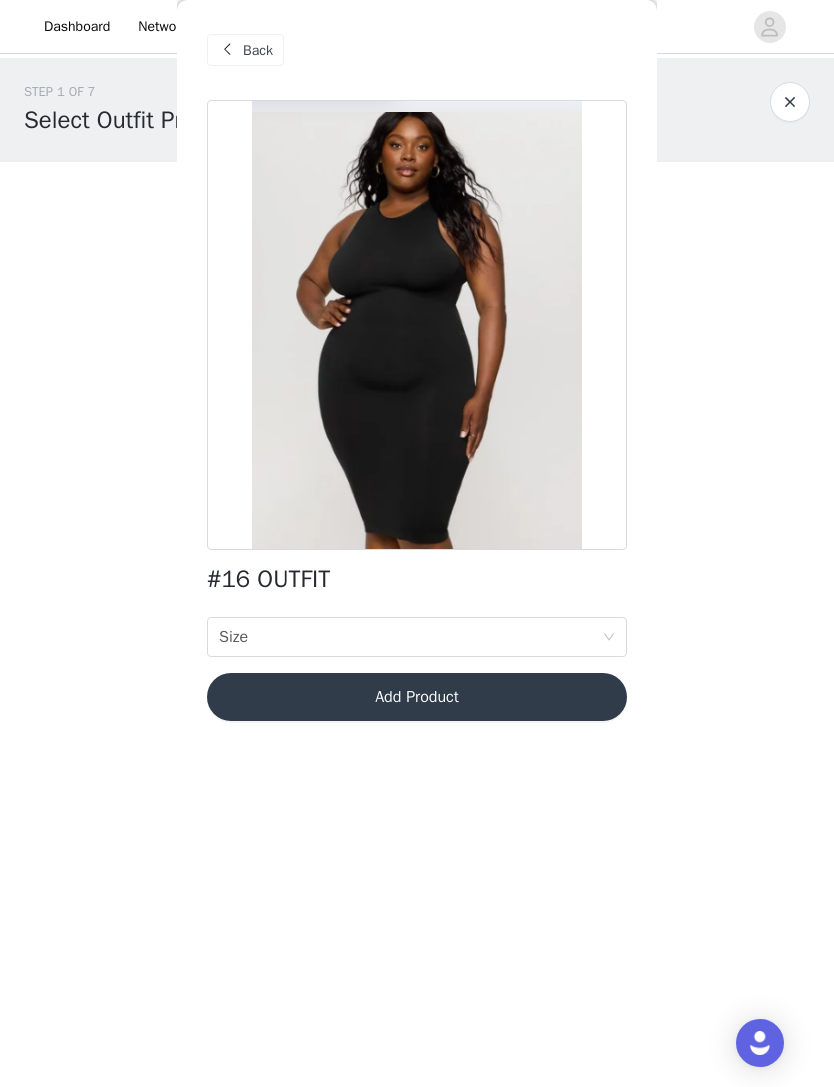 click on "Size" at bounding box center (233, 637) 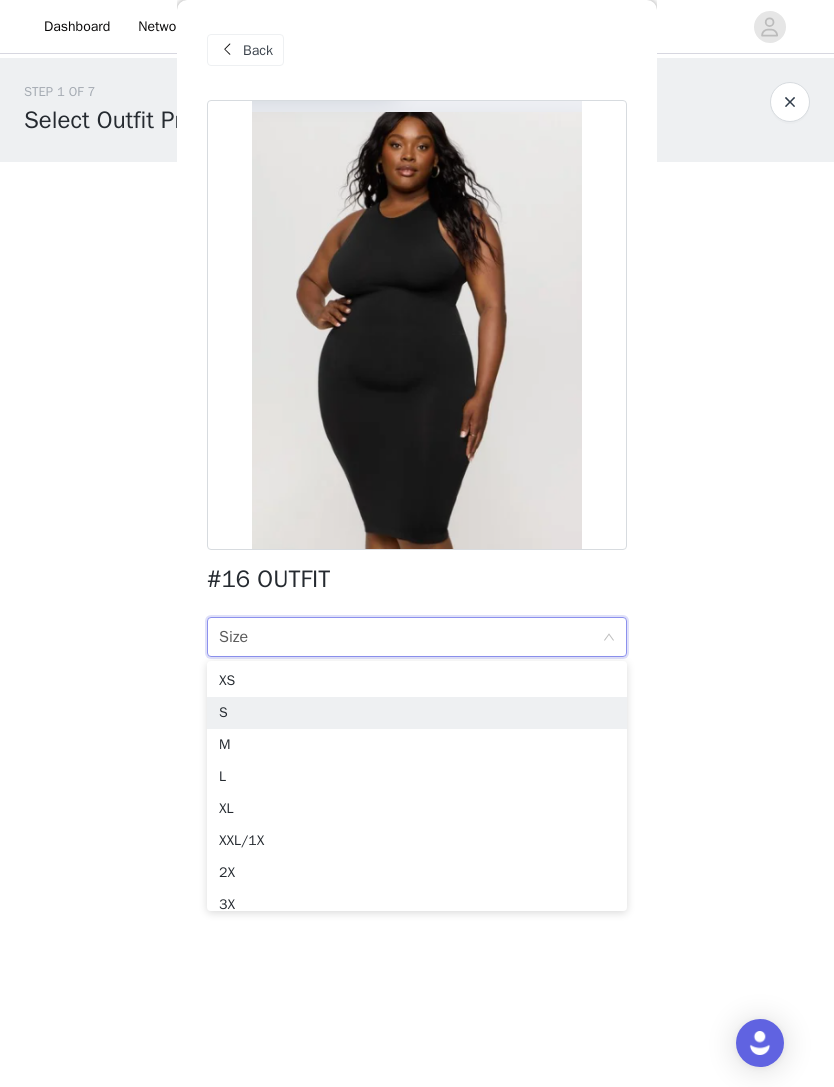 click on "S" at bounding box center [417, 713] 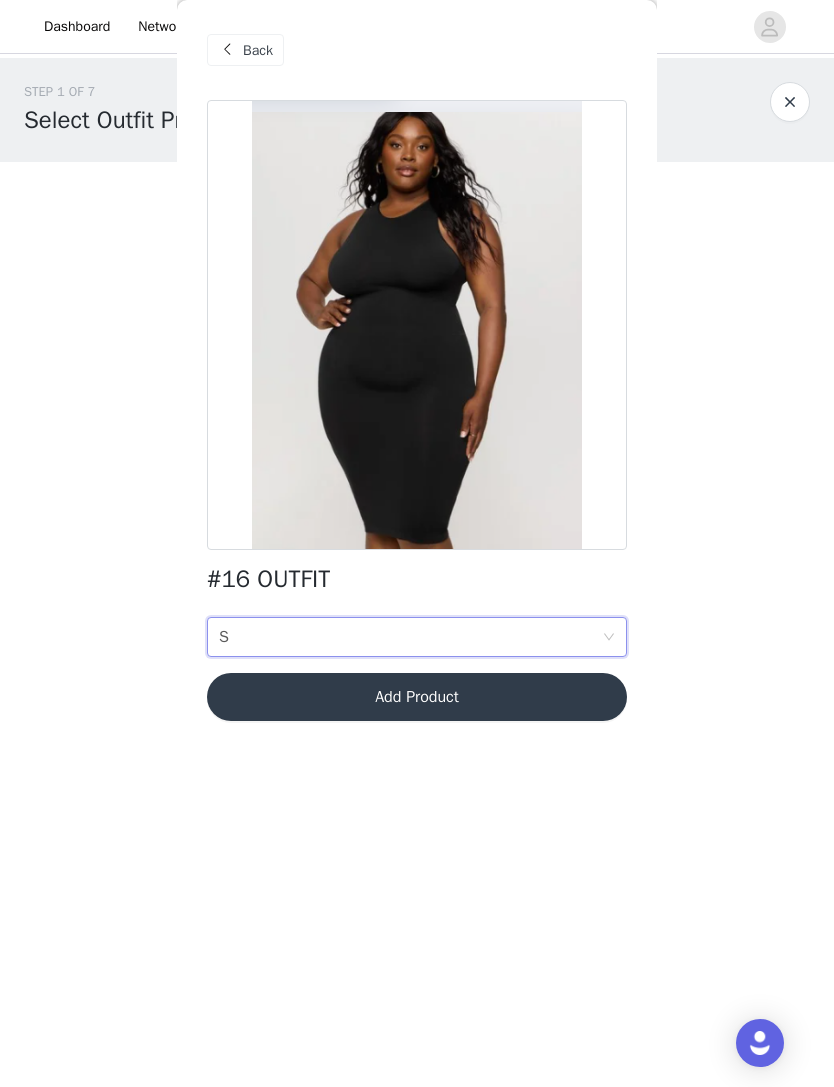 click on "Size S" at bounding box center [410, 637] 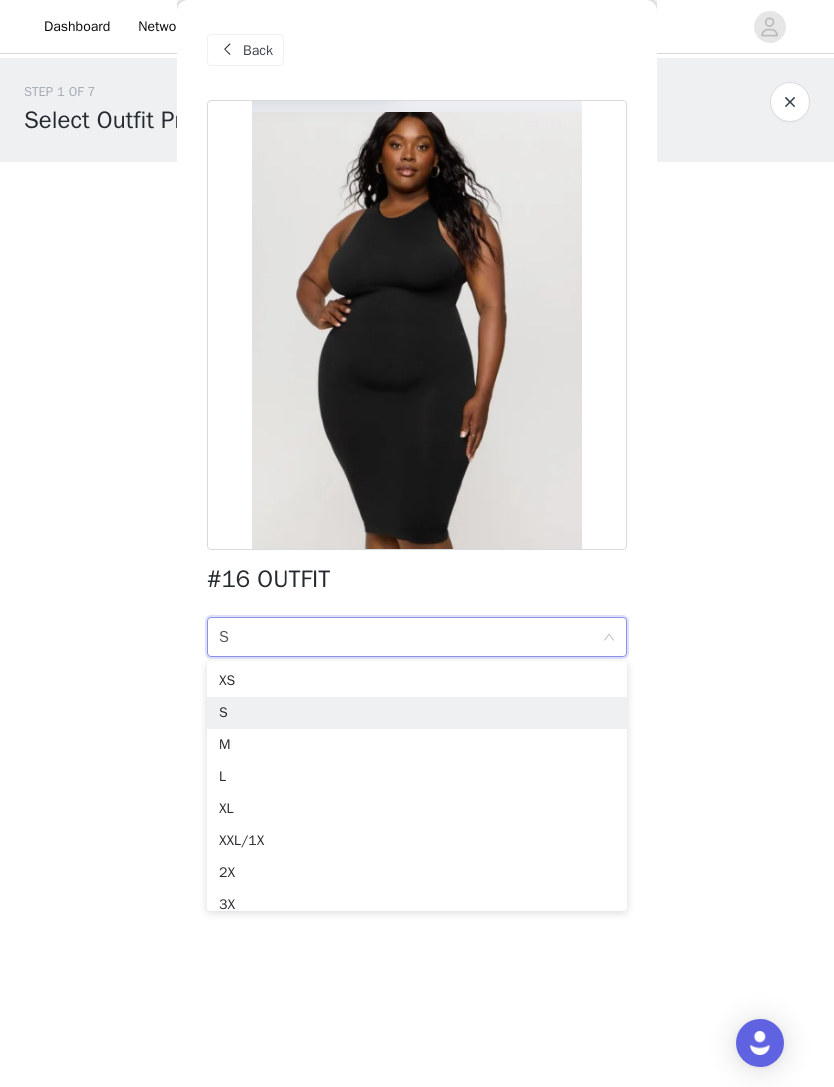 click on "M" at bounding box center (417, 745) 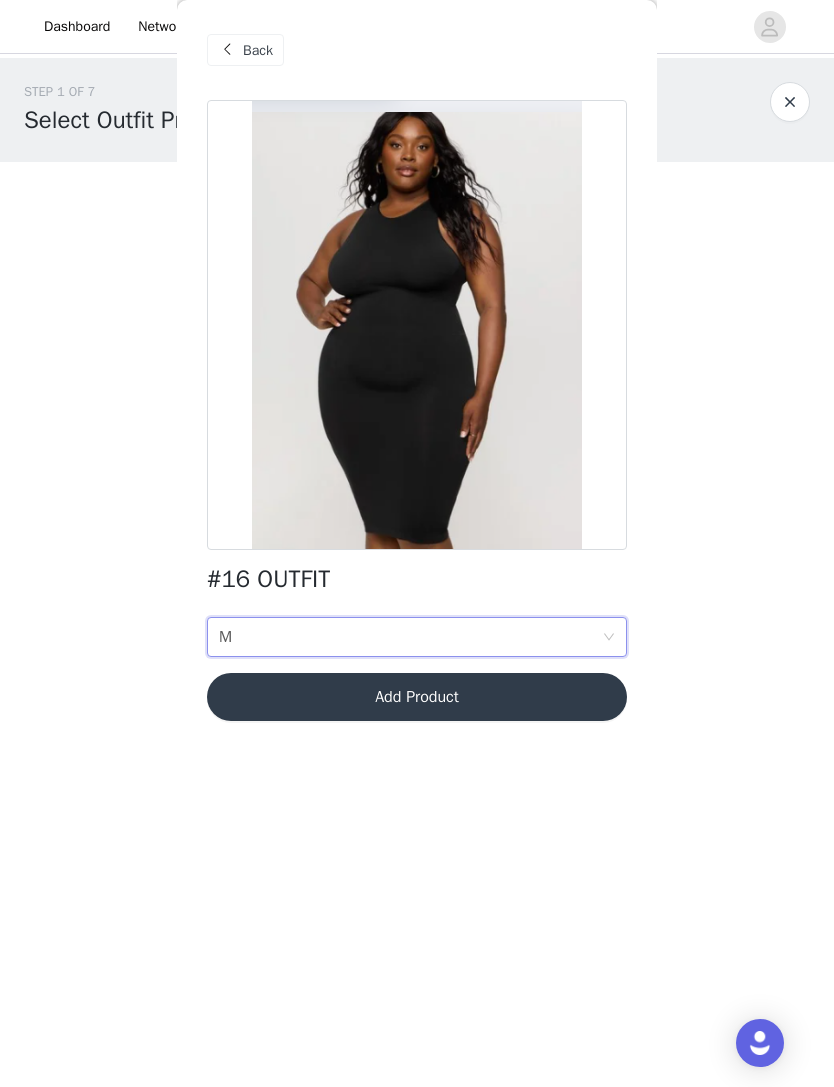 click on "Size M" at bounding box center (410, 637) 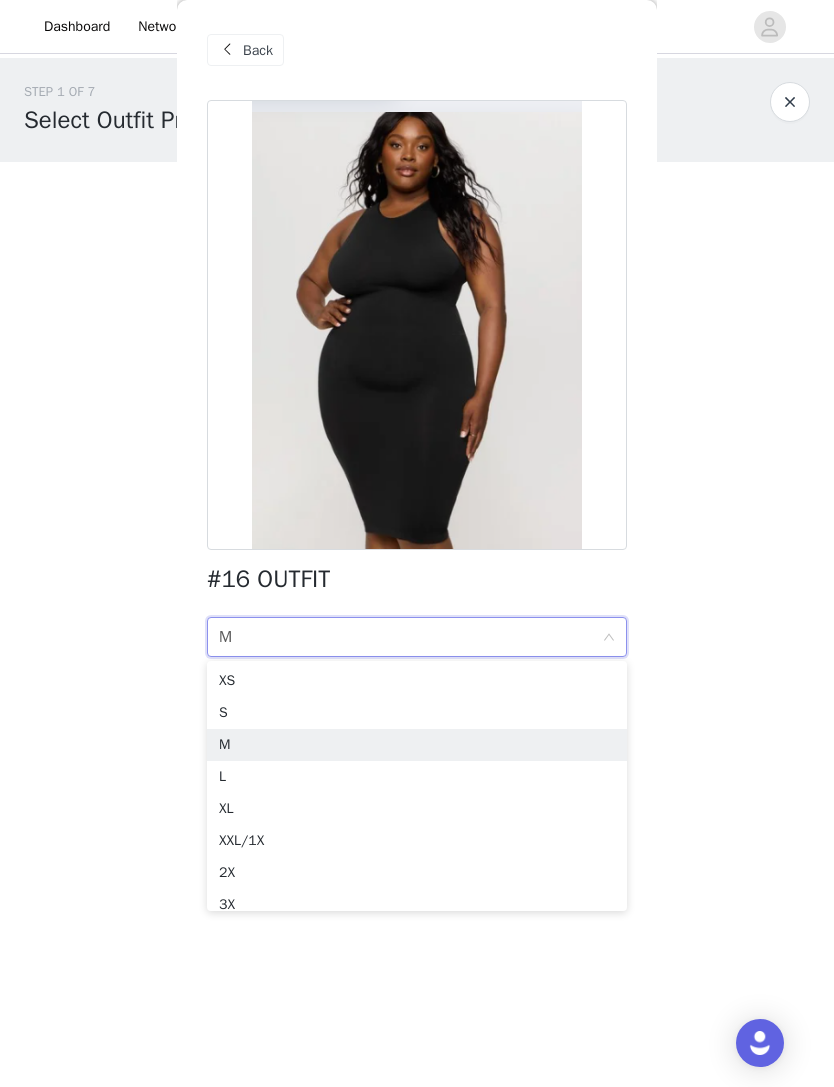 click on "S" at bounding box center [417, 713] 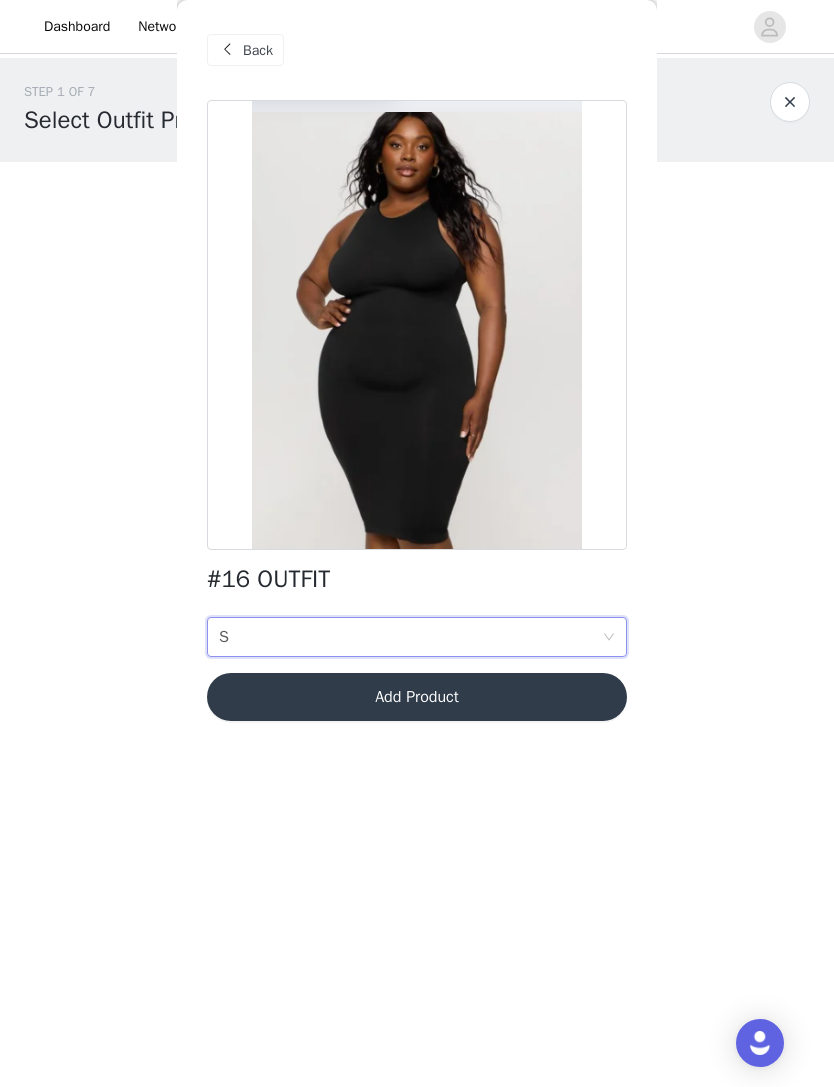 click on "Add Product" at bounding box center (417, 697) 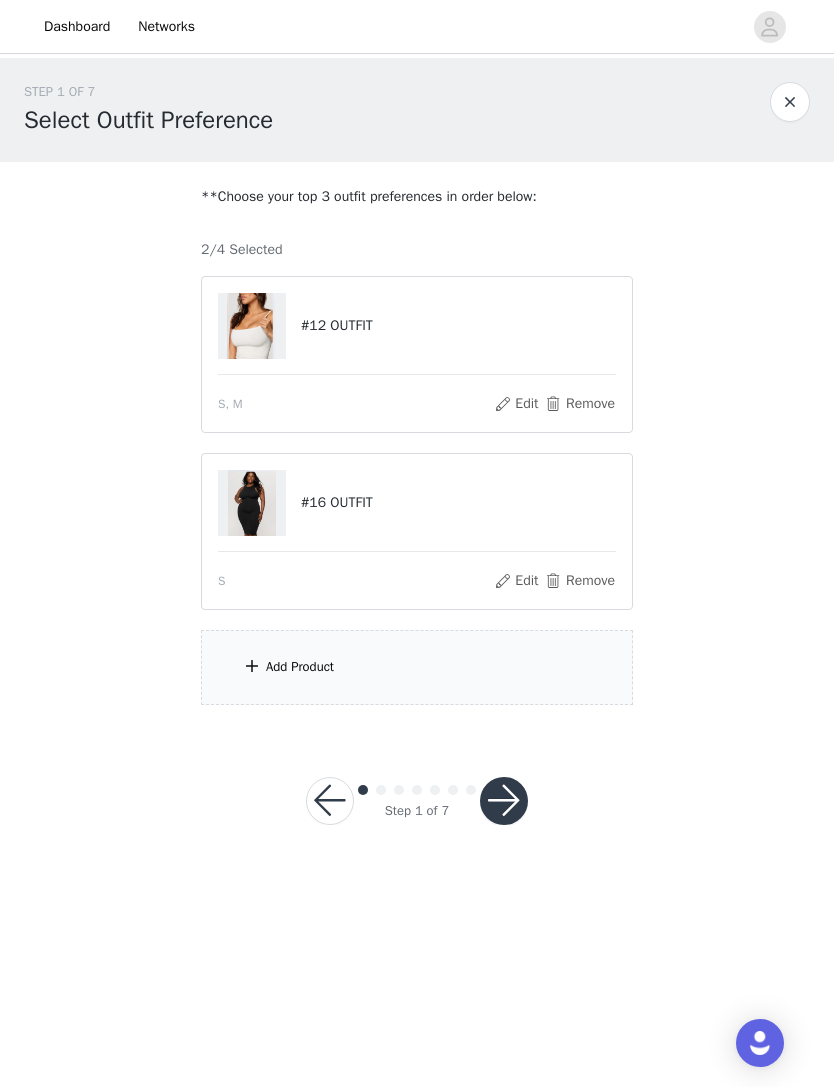 click on "Add Product" at bounding box center (300, 667) 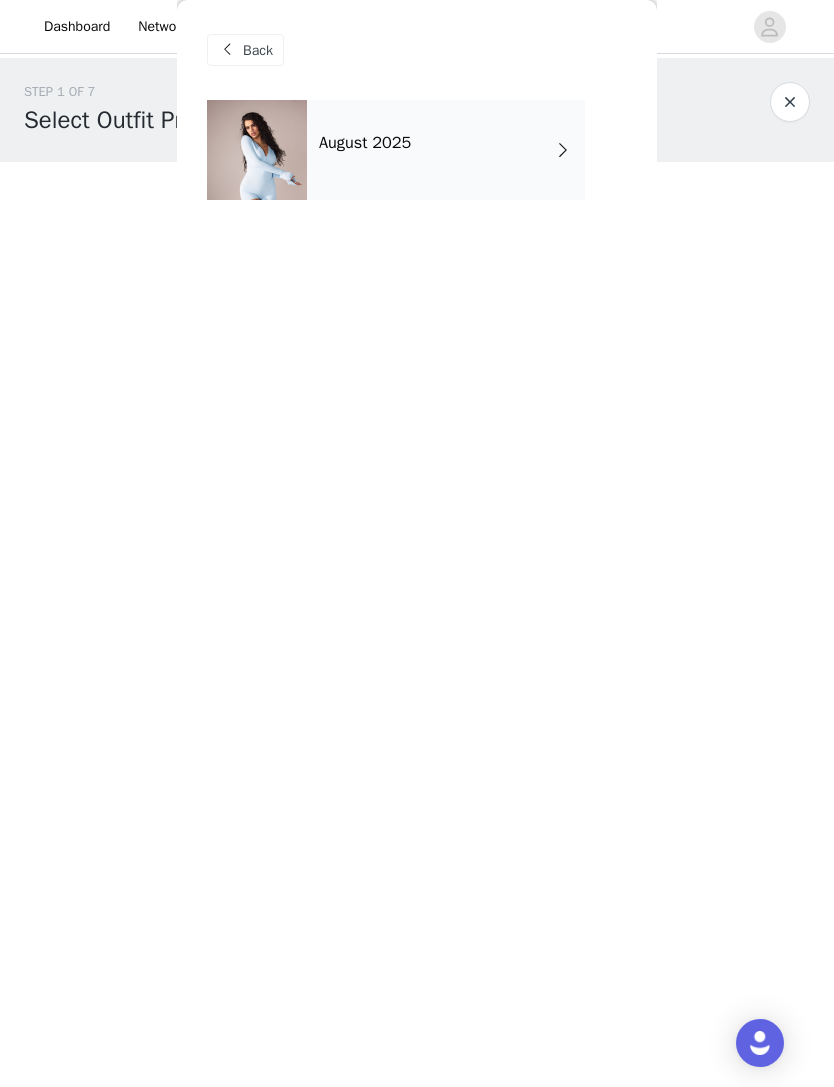 click on "August 2025" at bounding box center [446, 150] 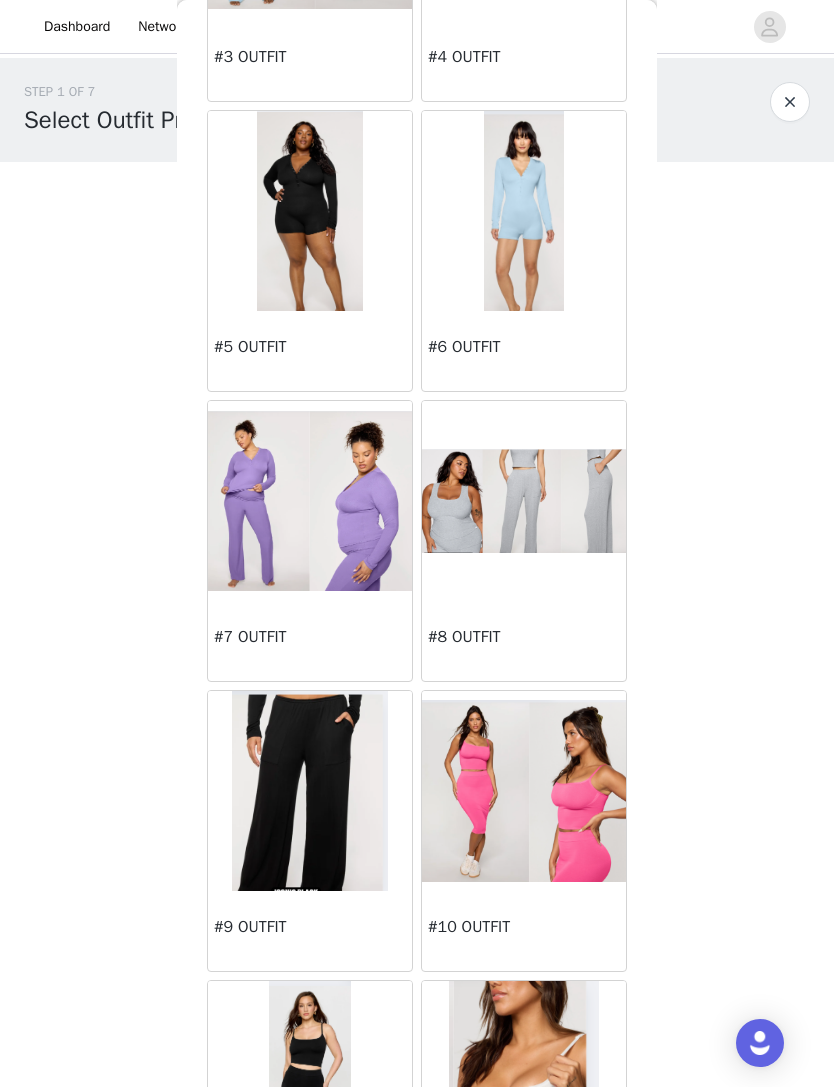 scroll, scrollTop: 604, scrollLeft: 0, axis: vertical 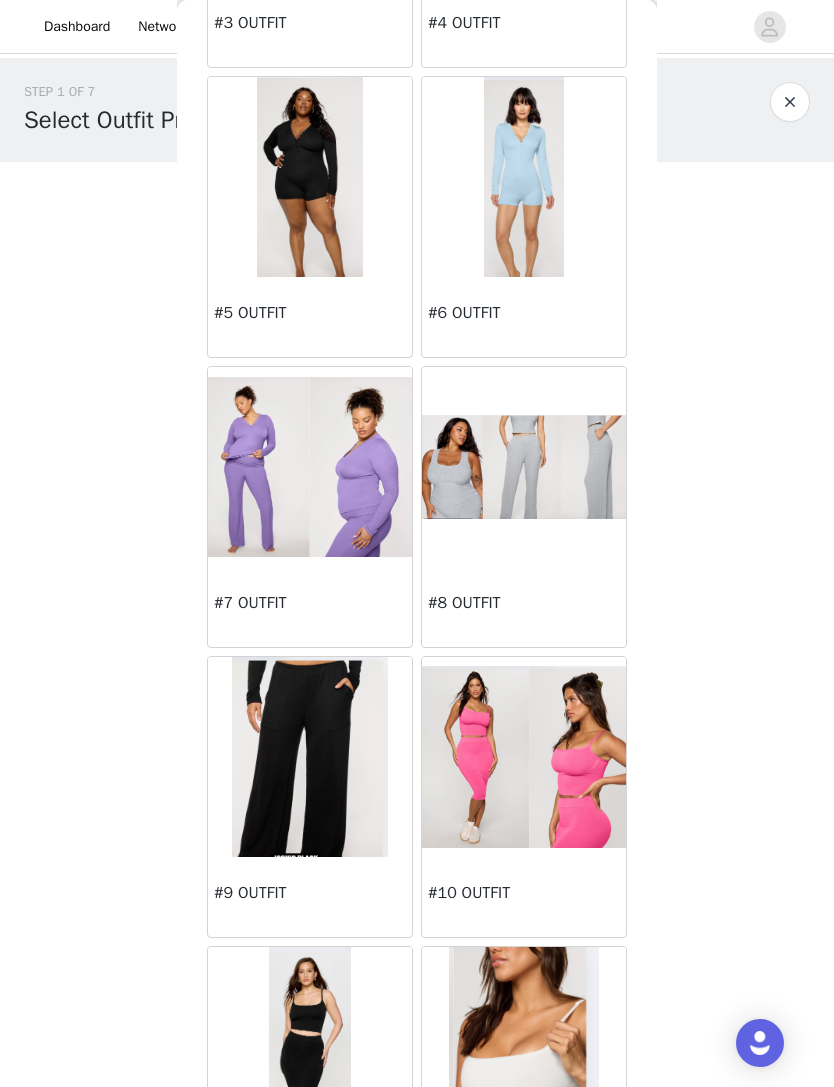 click at bounding box center [524, 467] 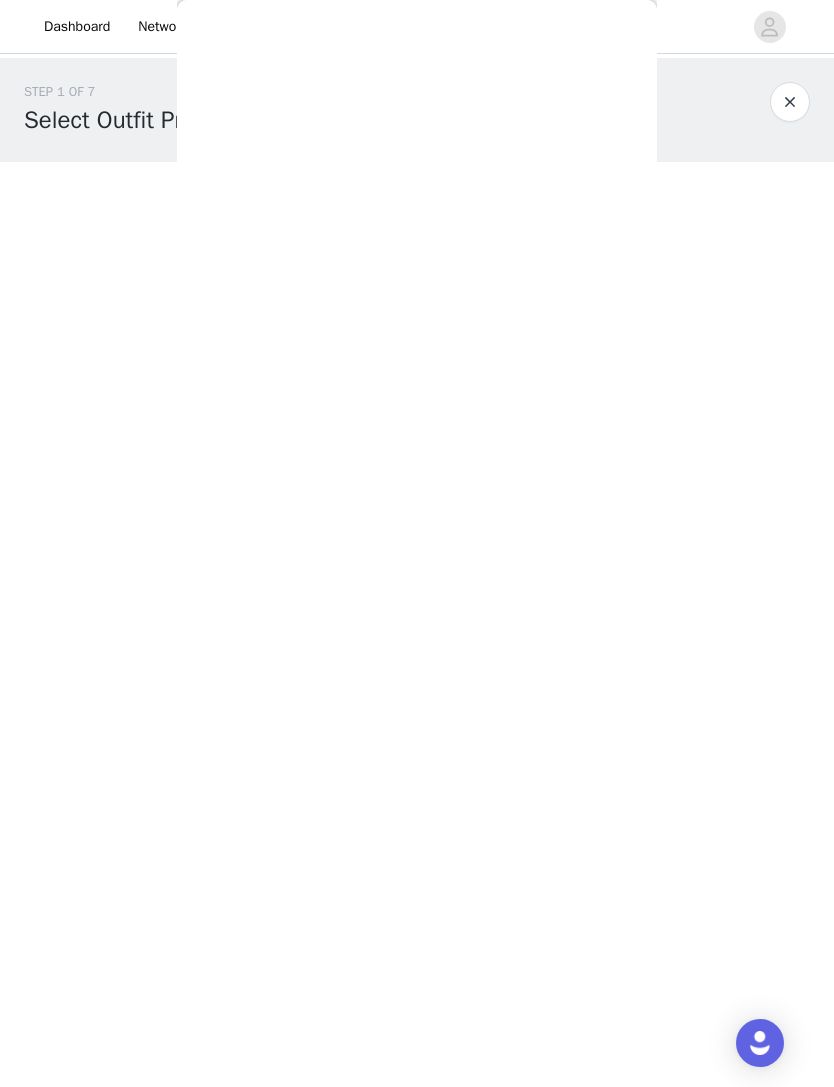 scroll, scrollTop: 0, scrollLeft: 0, axis: both 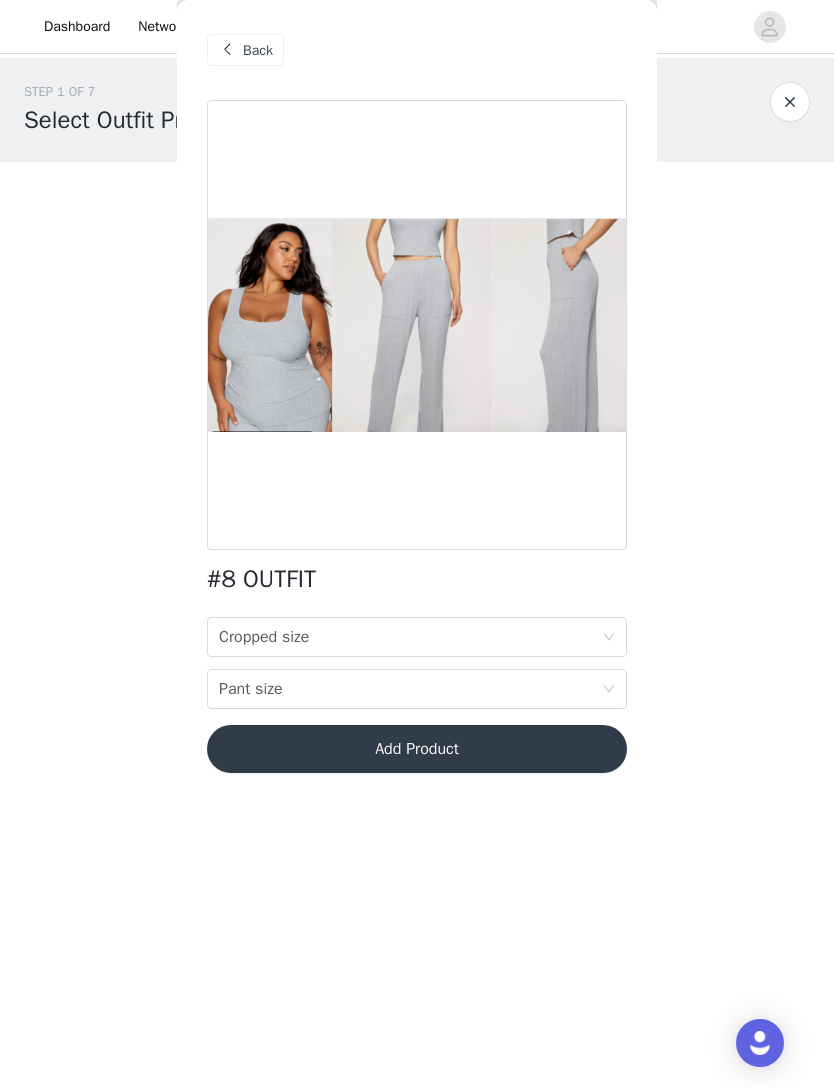 click on "Back" at bounding box center (258, 50) 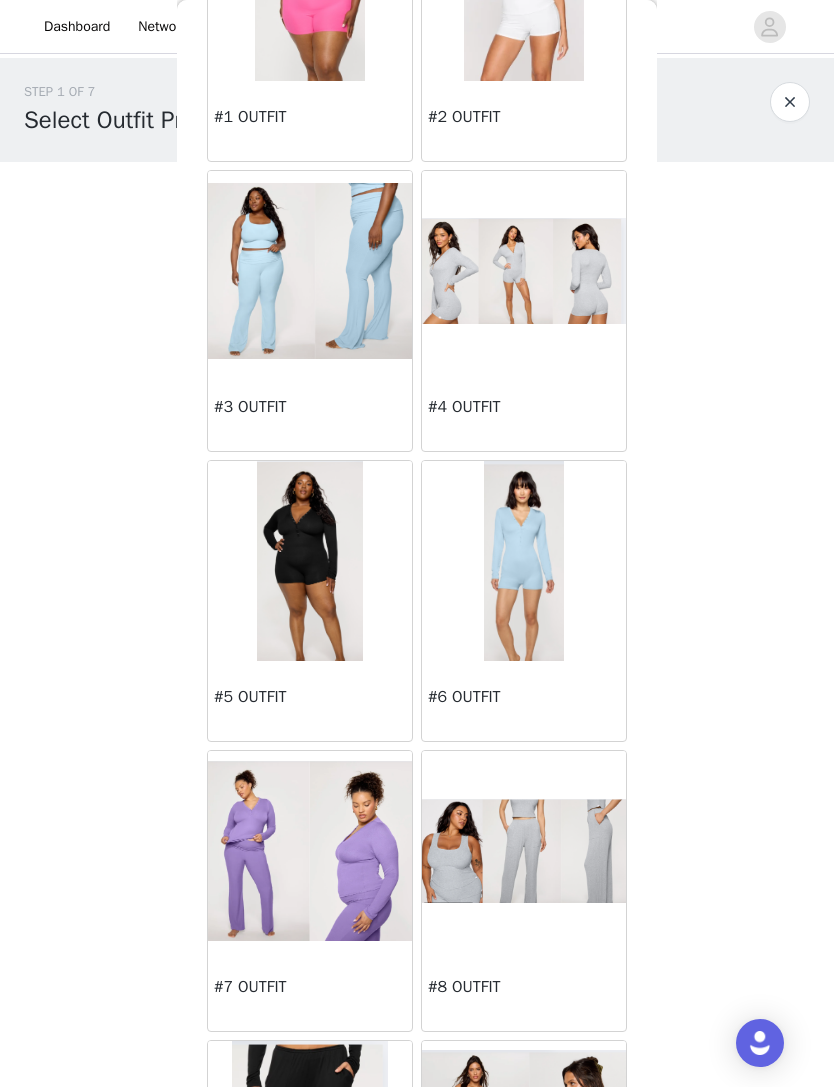scroll, scrollTop: 205, scrollLeft: 0, axis: vertical 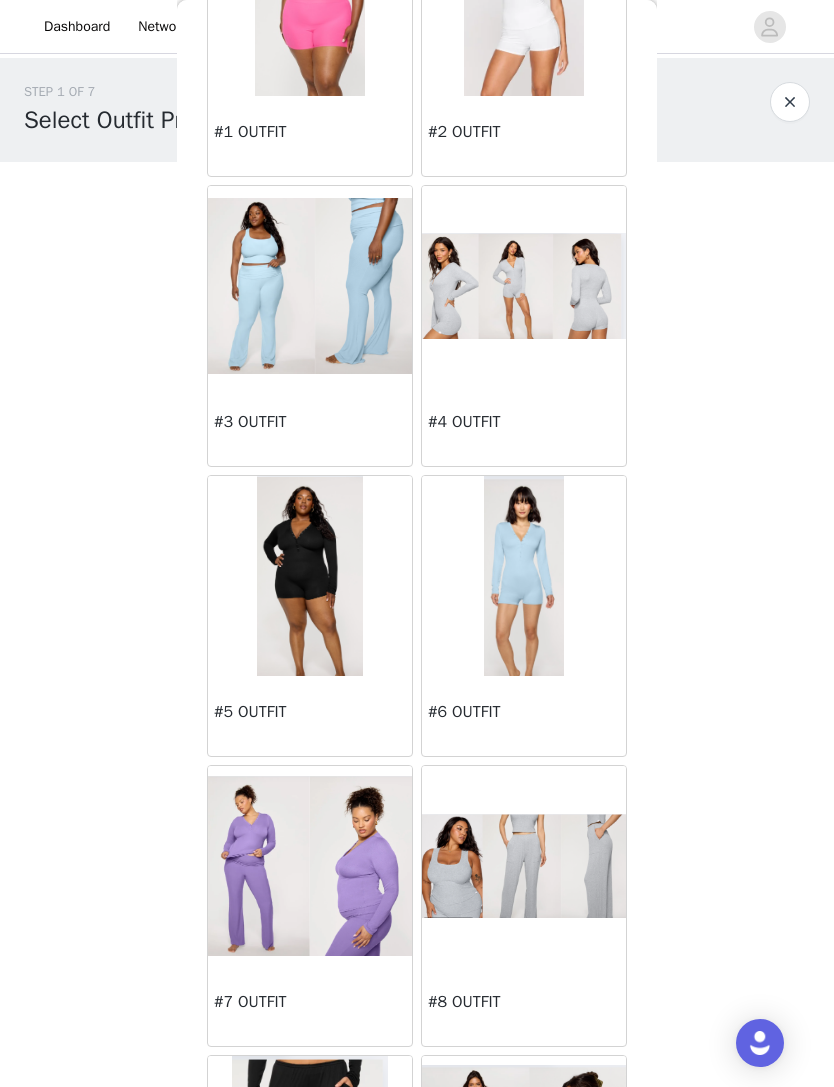 click on "#3 OUTFIT" at bounding box center (310, 426) 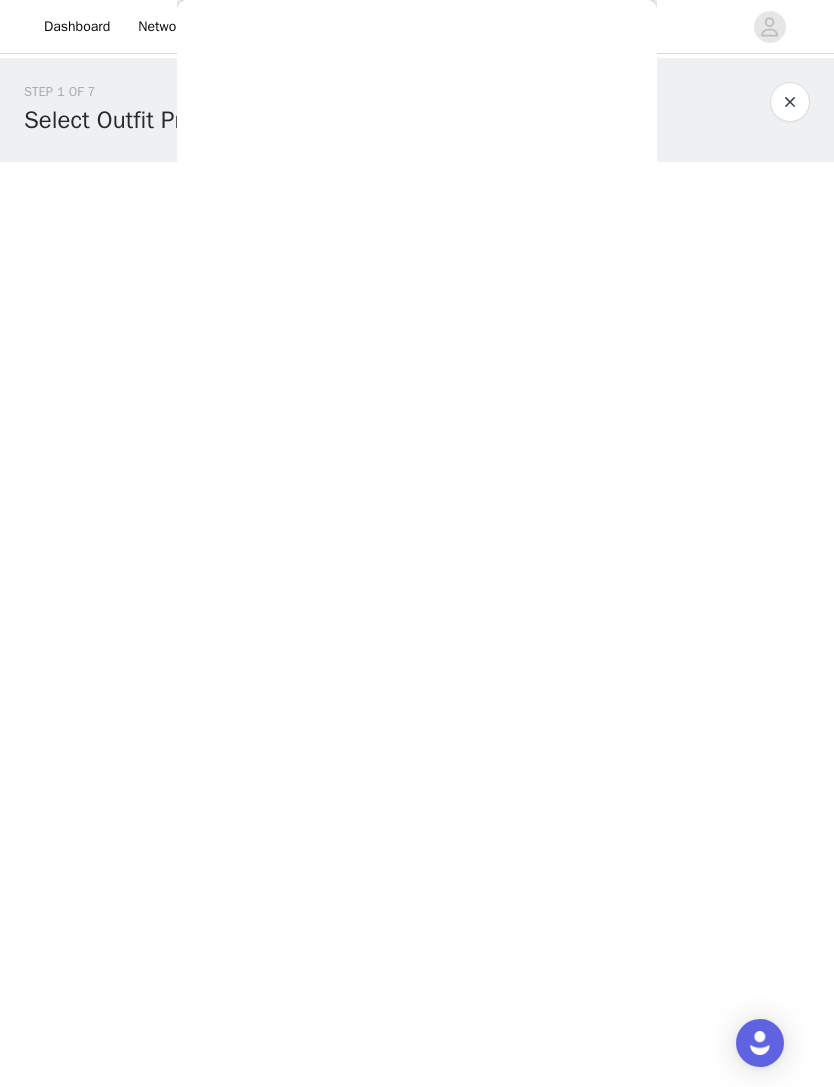 scroll, scrollTop: 0, scrollLeft: 0, axis: both 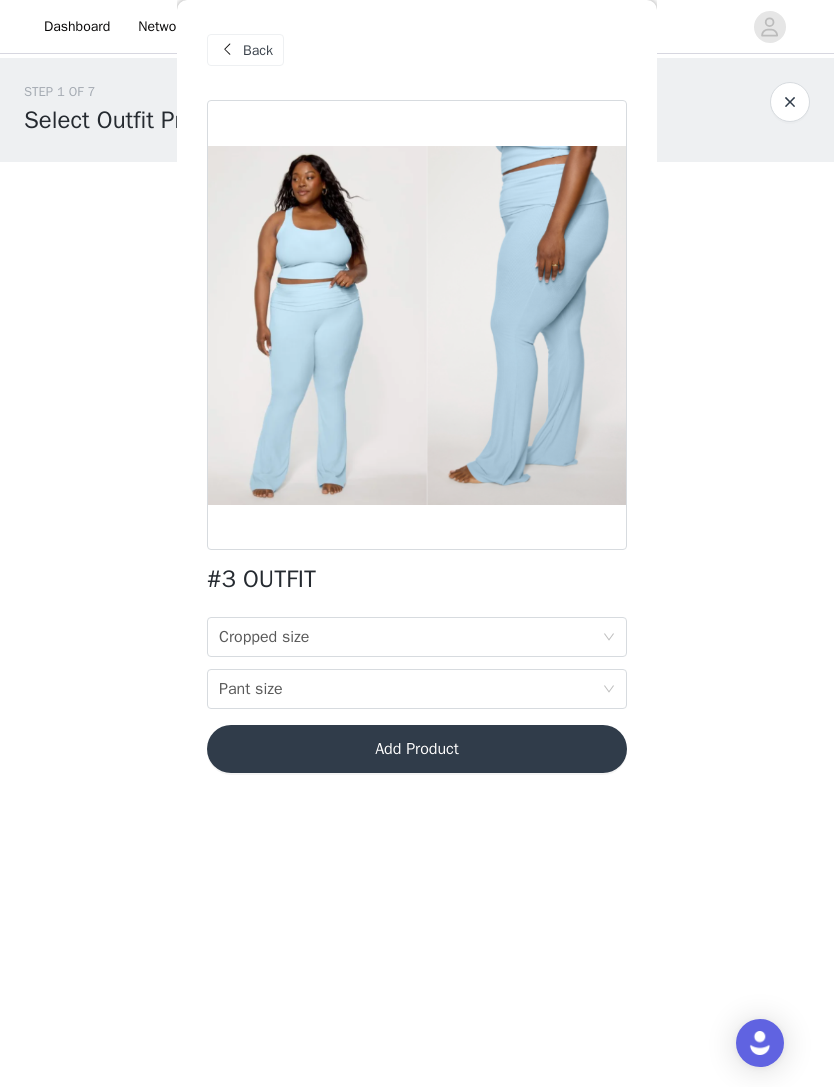 click on "Cropped size" at bounding box center [264, 637] 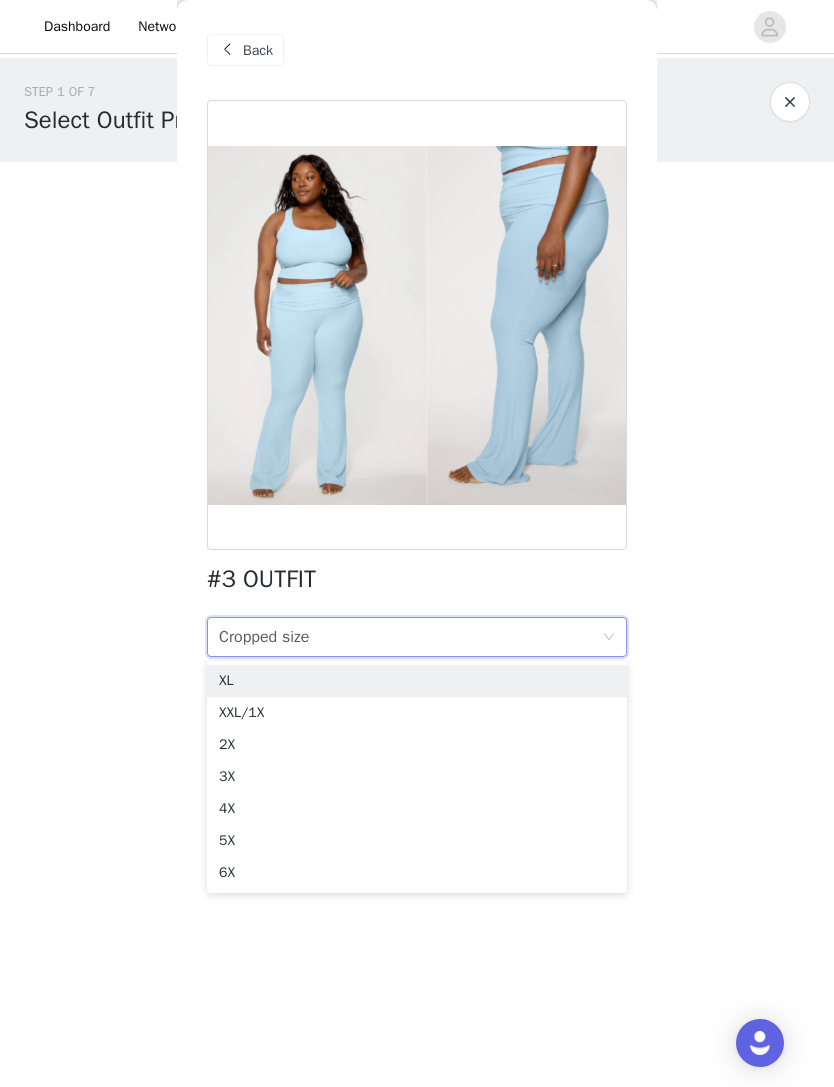 click on "STEP 1 OF 7
Select Outfit Preference
**Choose your top 3 outfit preferences in order below:       2/4 Selected           #12 OUTFIT           S, M       Edit   Remove     #16 OUTFIT           S       Edit   Remove     Add Product       Back     #3 OUTFIT               Cropped size Cropped size Pant size Pant size     Add Product
Step 1 of 7" at bounding box center [417, 465] 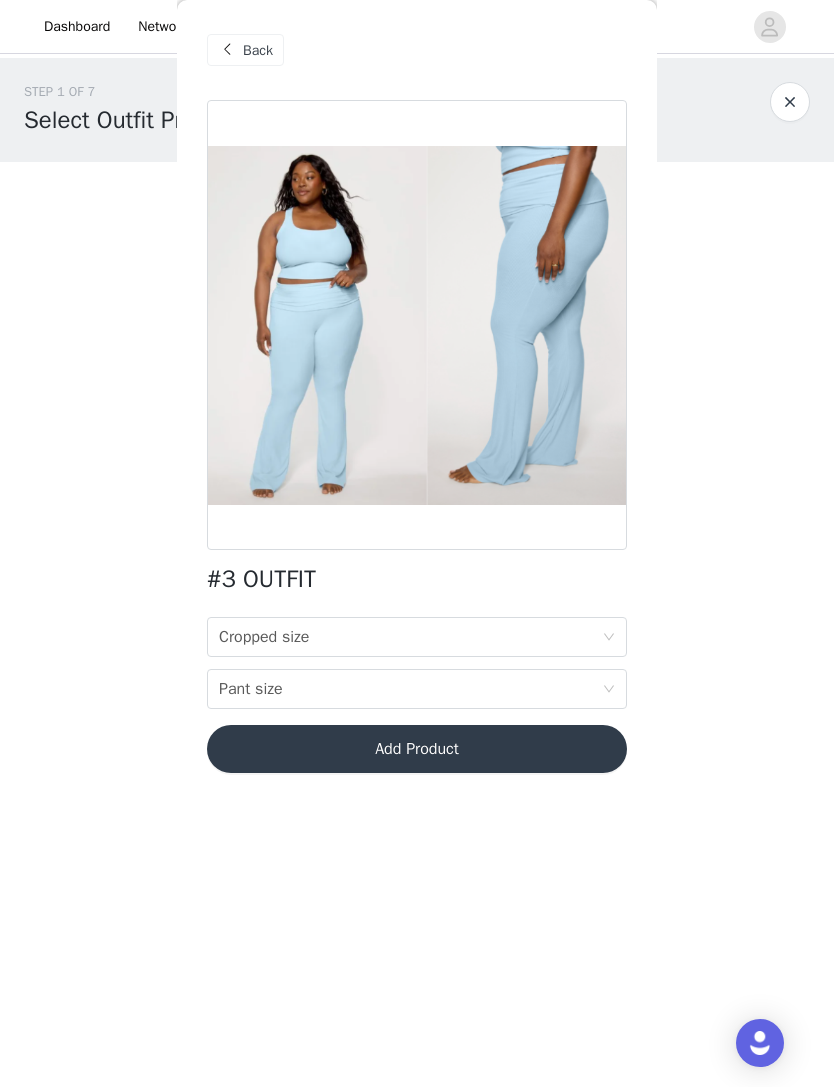 click on "Pant size" at bounding box center [251, 689] 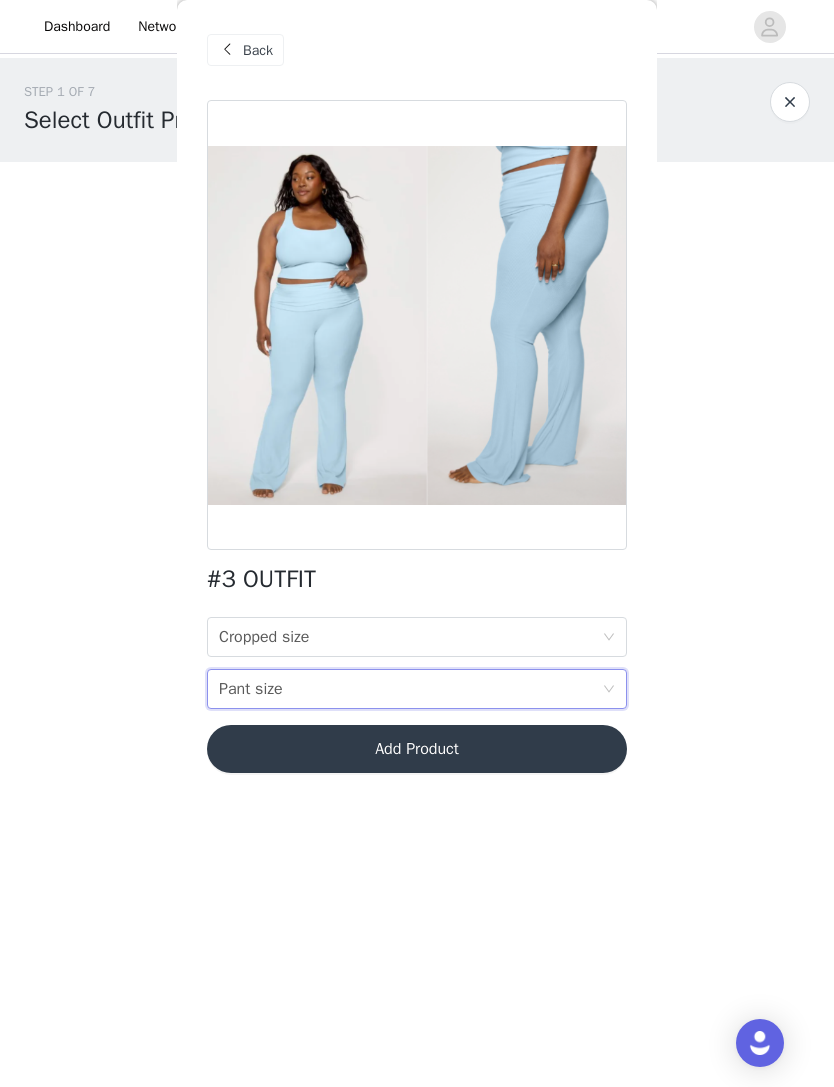 click on "STEP 1 OF 7
Select Outfit Preference
**Choose your top 3 outfit preferences in order below:       2/4 Selected           #12 OUTFIT           S, M       Edit   Remove     #16 OUTFIT           S       Edit   Remove     Add Product       Back     #3 OUTFIT               Cropped size Cropped size Pant size Pant size     Add Product" at bounding box center (417, 393) 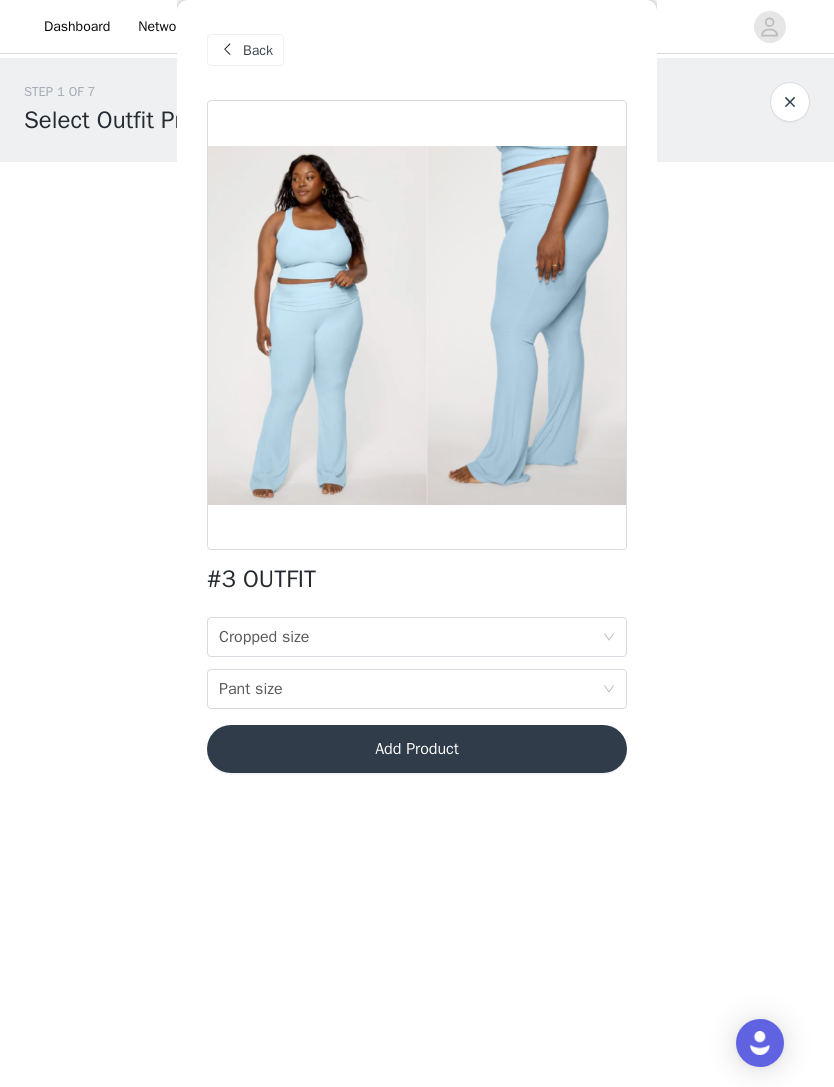 click on "Back" at bounding box center [258, 50] 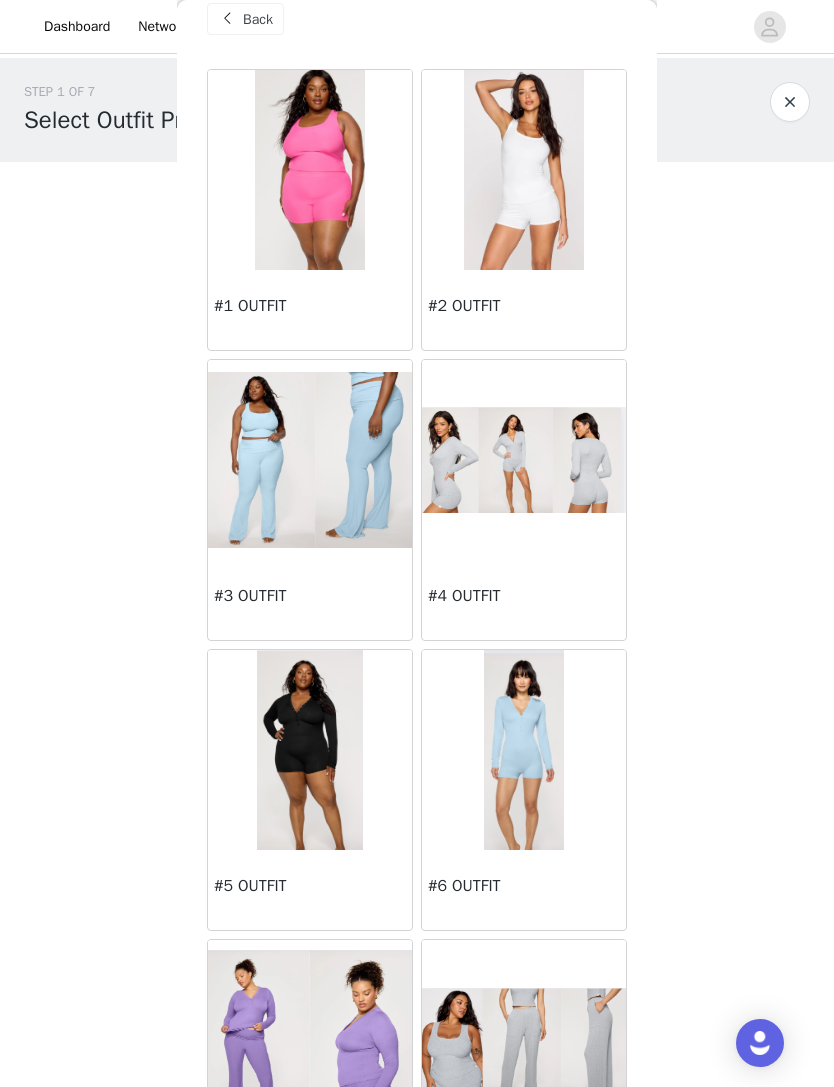 scroll, scrollTop: 32, scrollLeft: 0, axis: vertical 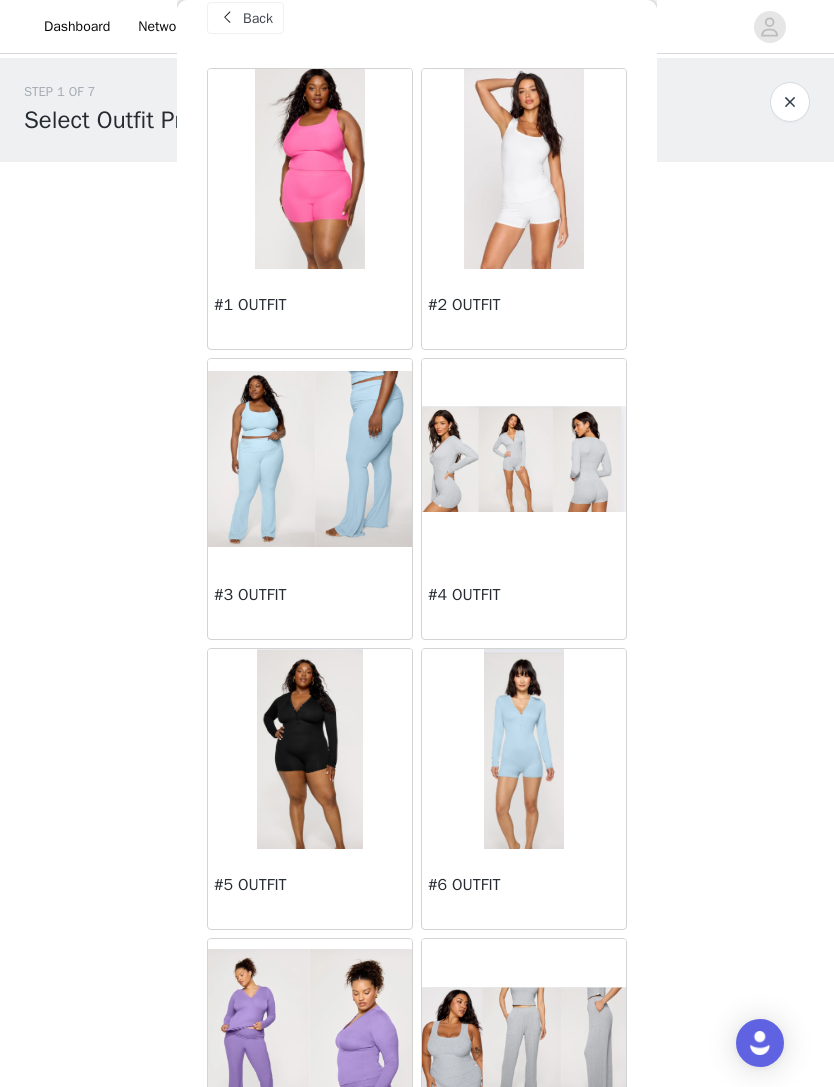 click on "#2 OUTFIT" at bounding box center (524, 305) 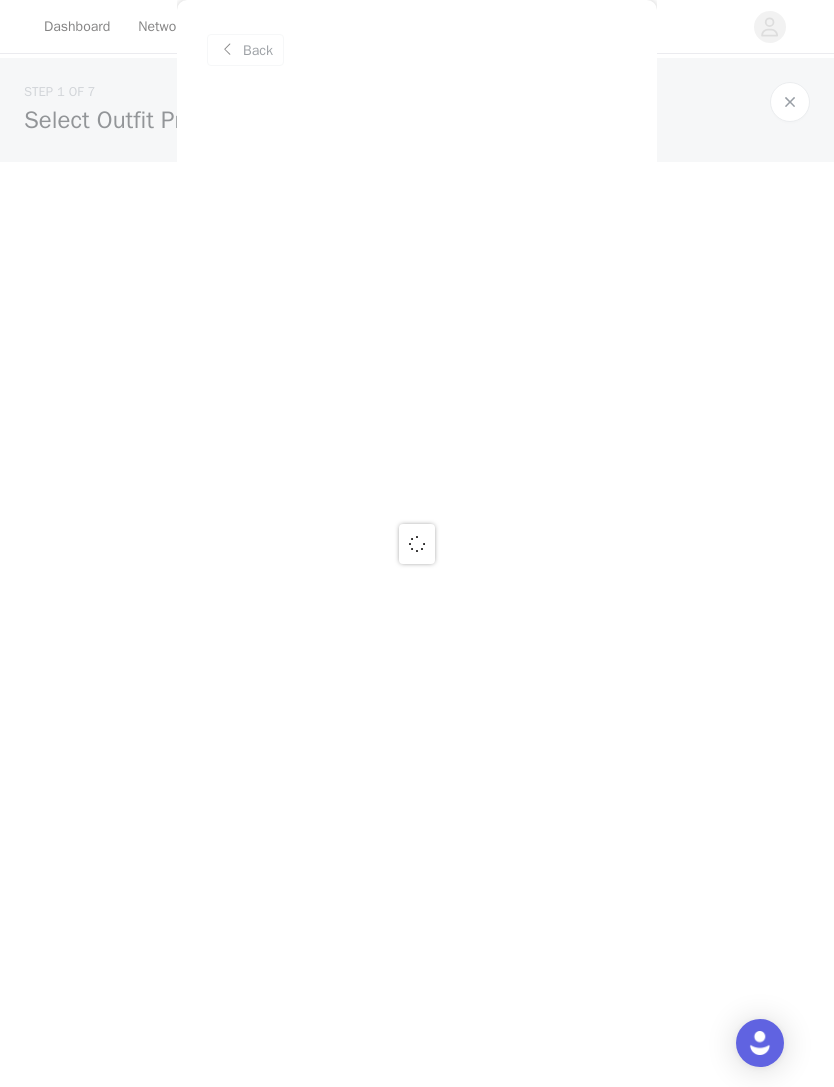 scroll, scrollTop: 0, scrollLeft: 0, axis: both 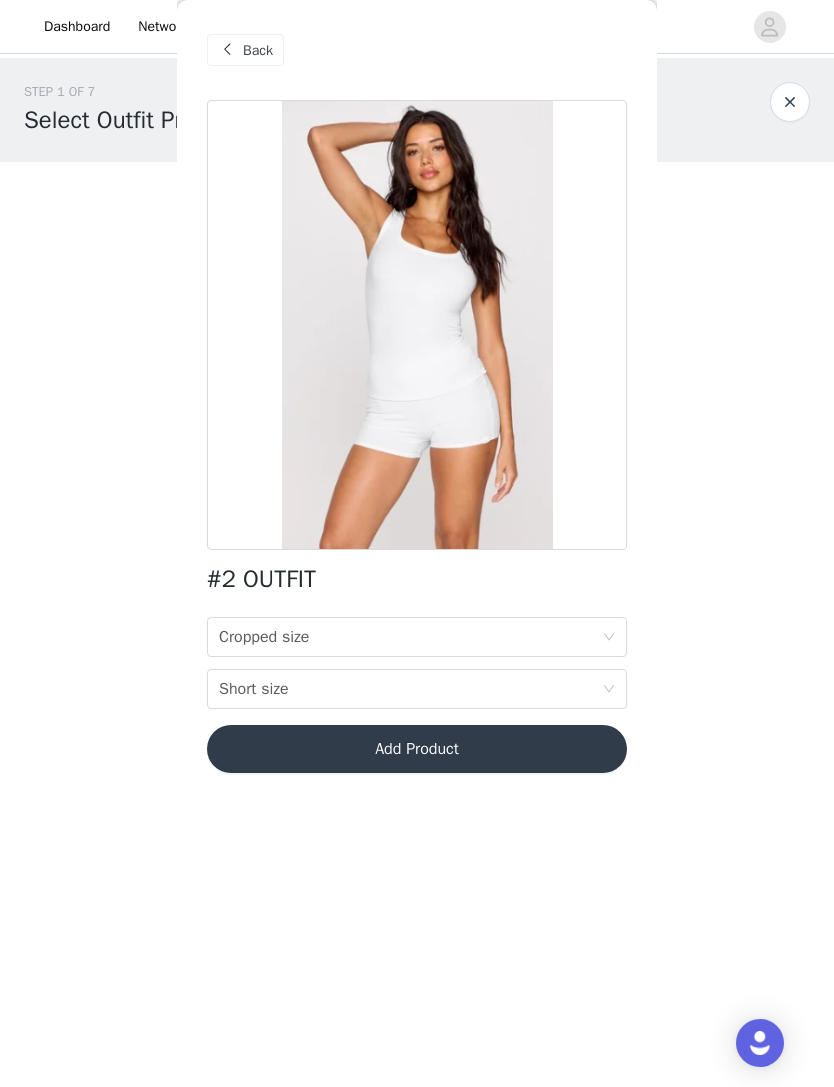 click on "Cropped size" at bounding box center (264, 637) 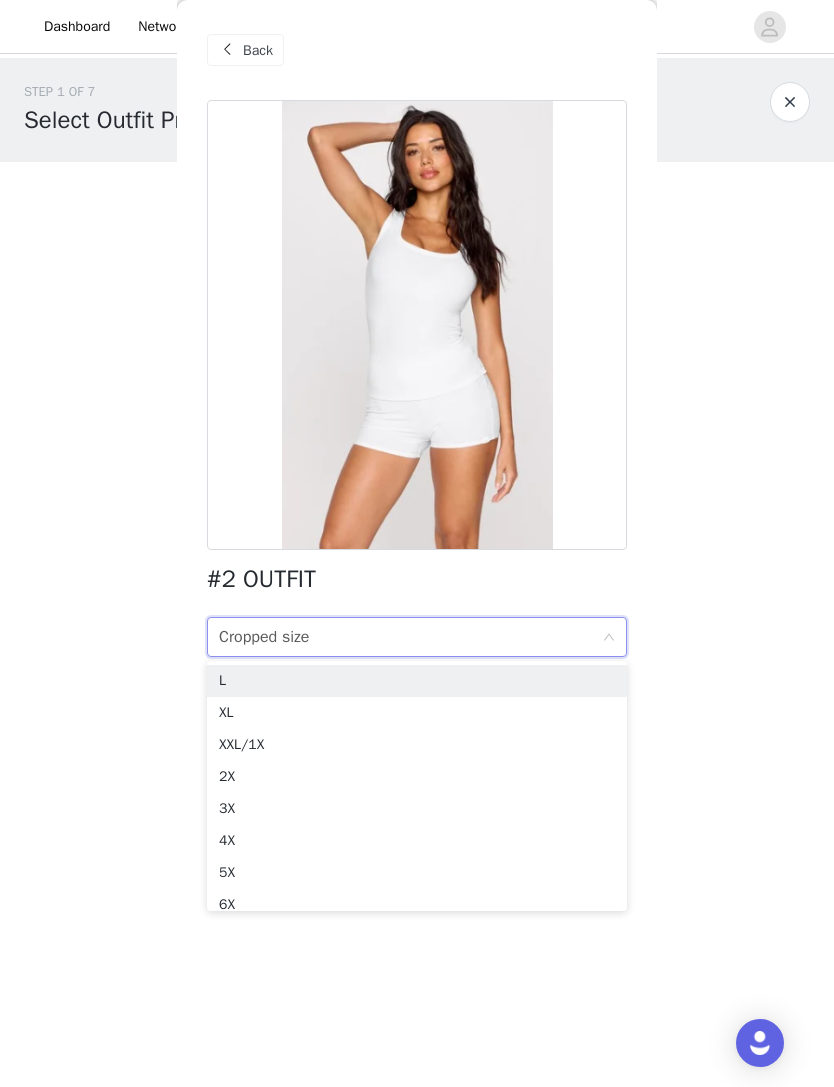 scroll, scrollTop: 0, scrollLeft: 0, axis: both 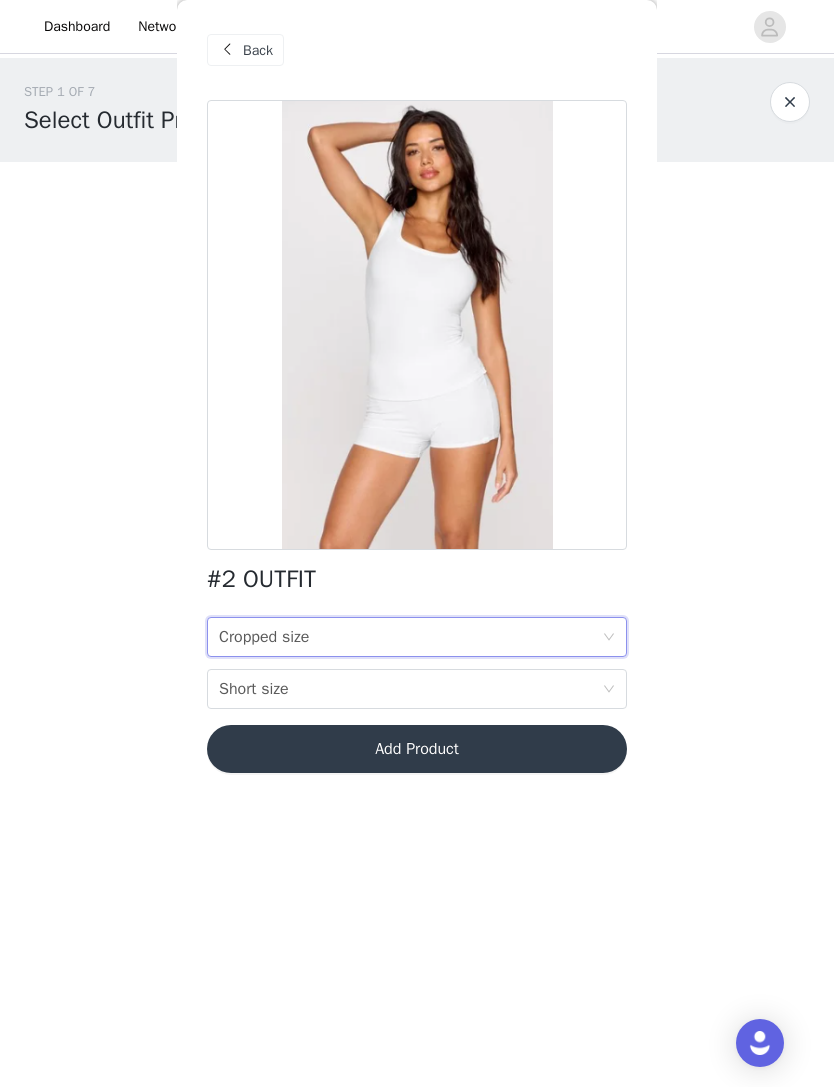 click on "Back" at bounding box center (258, 50) 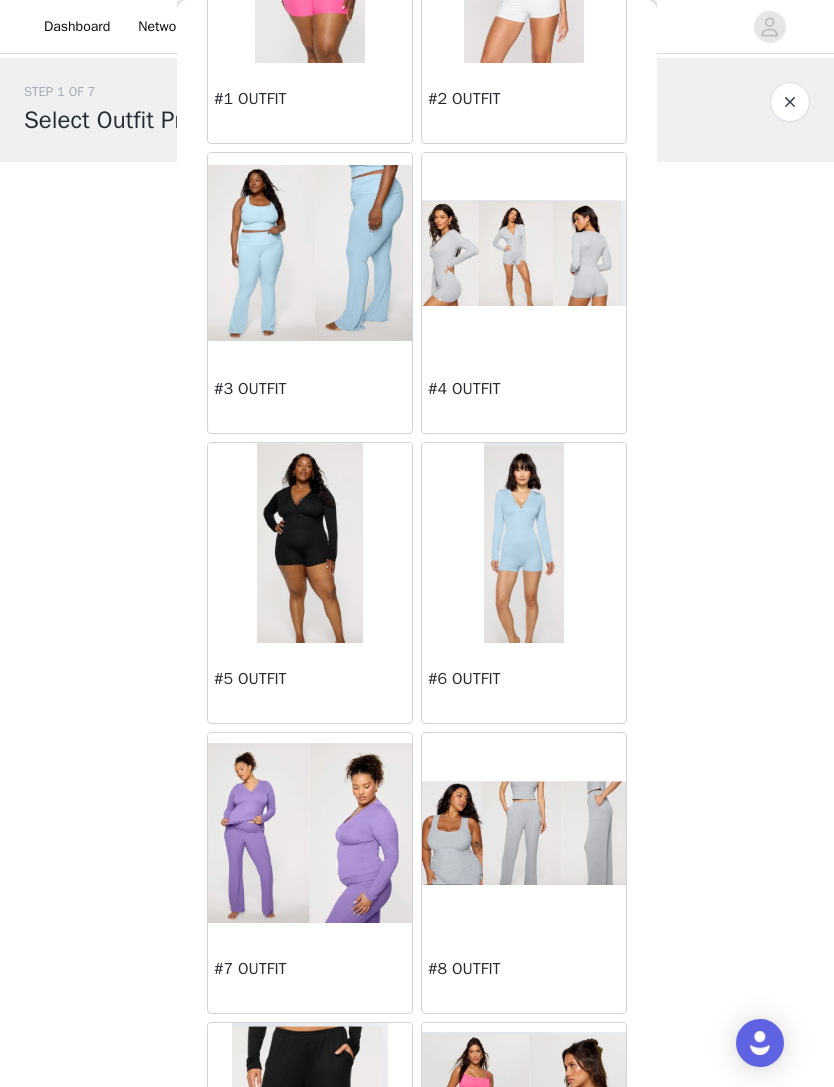 scroll, scrollTop: 286, scrollLeft: 0, axis: vertical 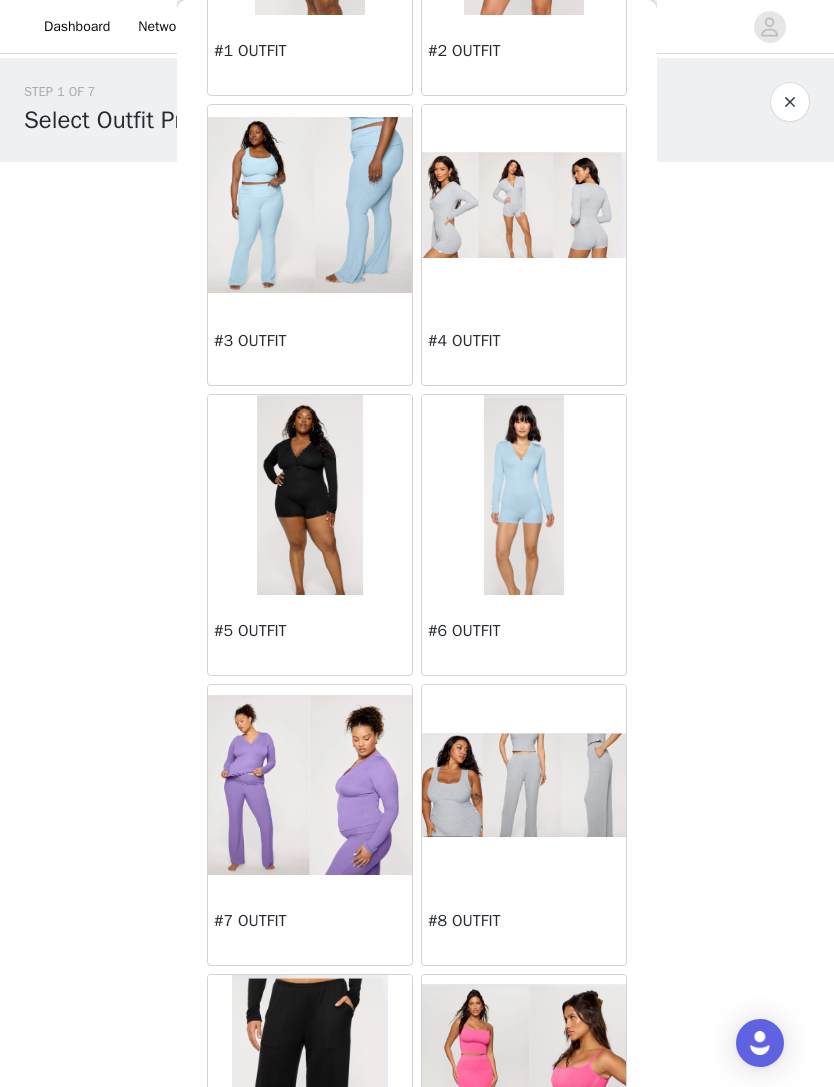 click on "#4 OUTFIT" at bounding box center [524, 345] 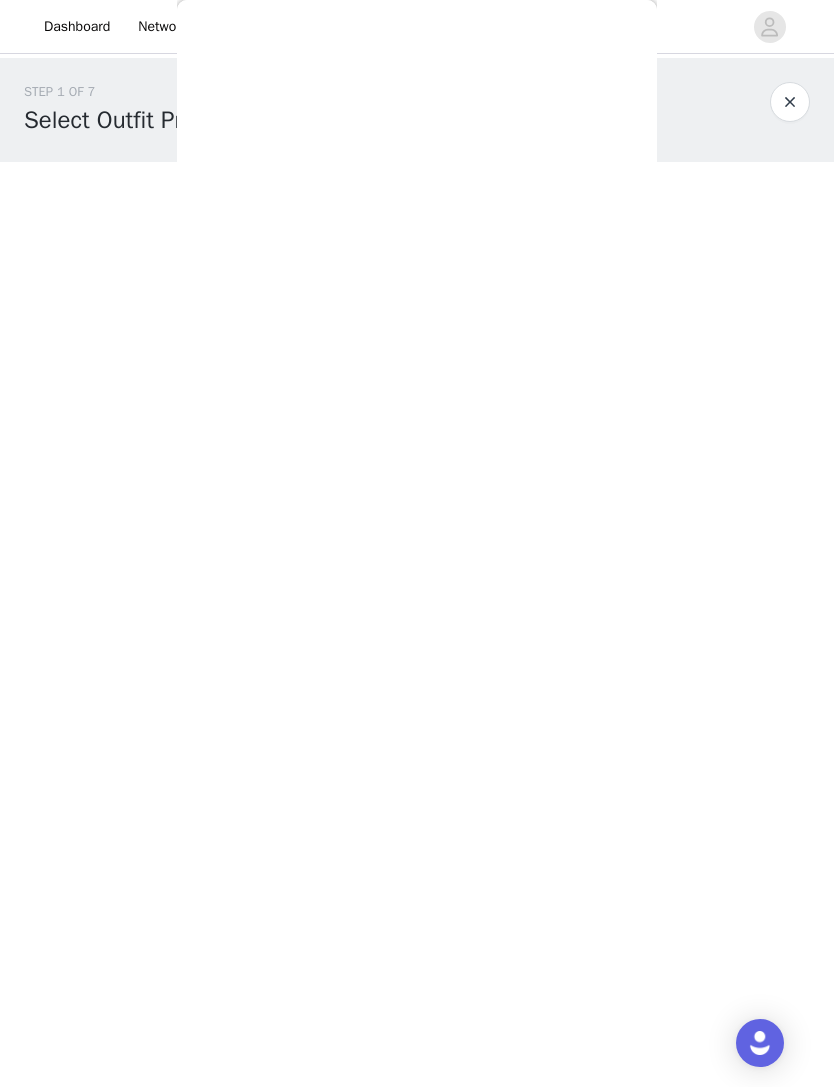 scroll, scrollTop: 0, scrollLeft: 0, axis: both 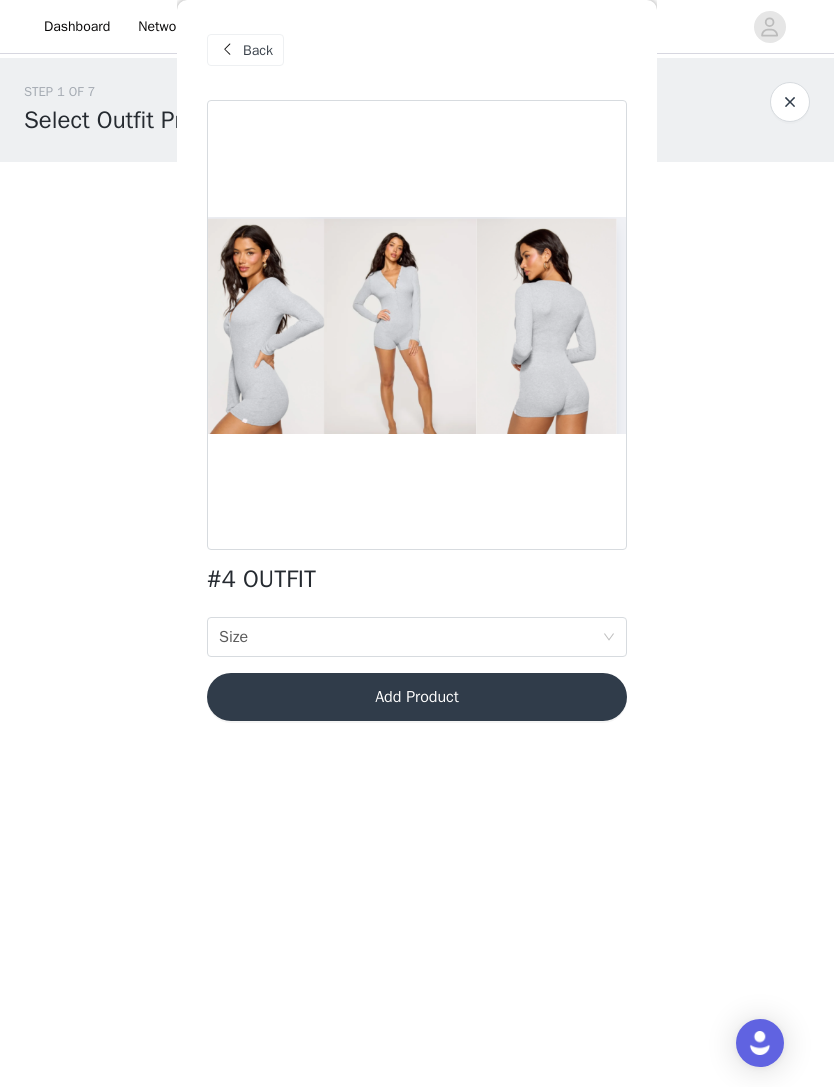 click on "Size" at bounding box center [233, 637] 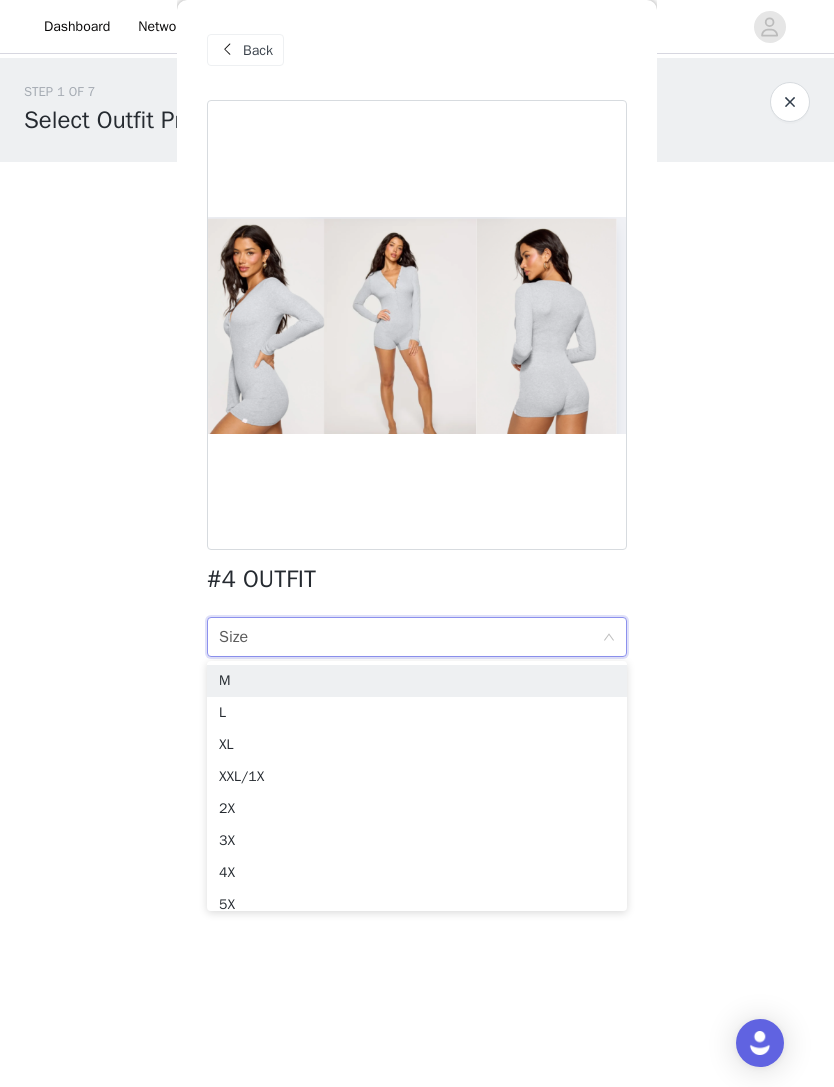 click on "M" at bounding box center [417, 681] 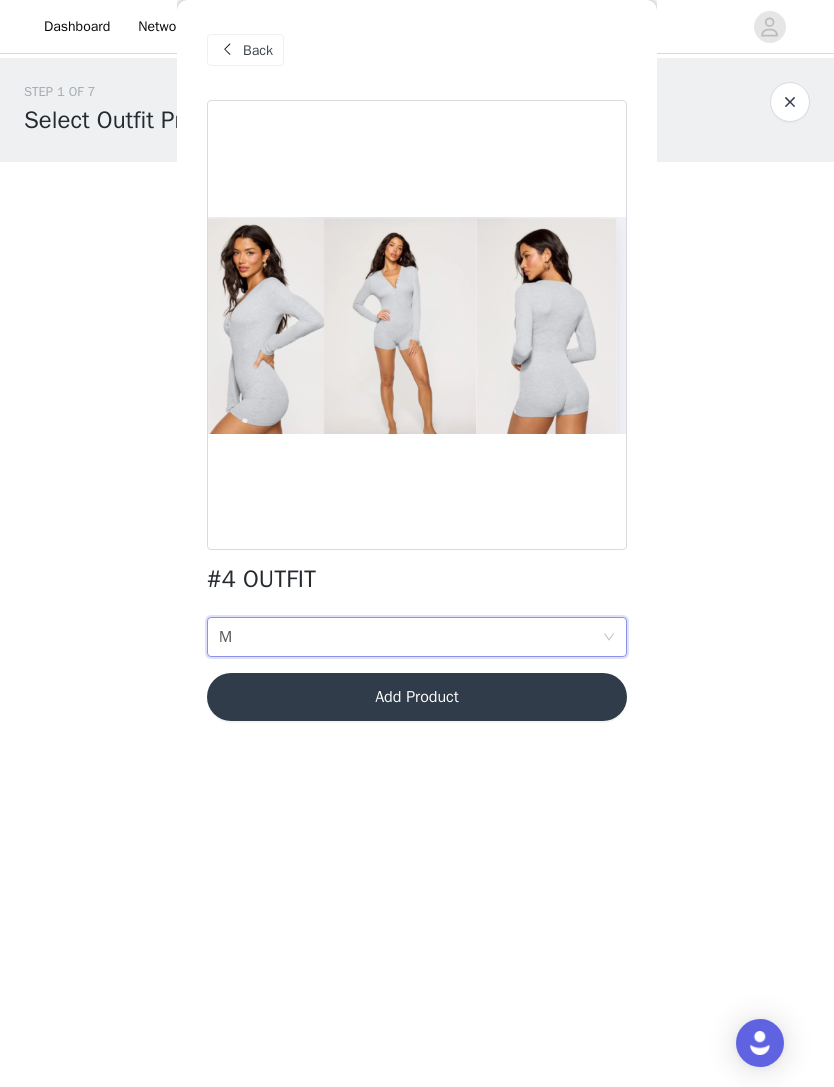 click on "Add Product" at bounding box center [417, 697] 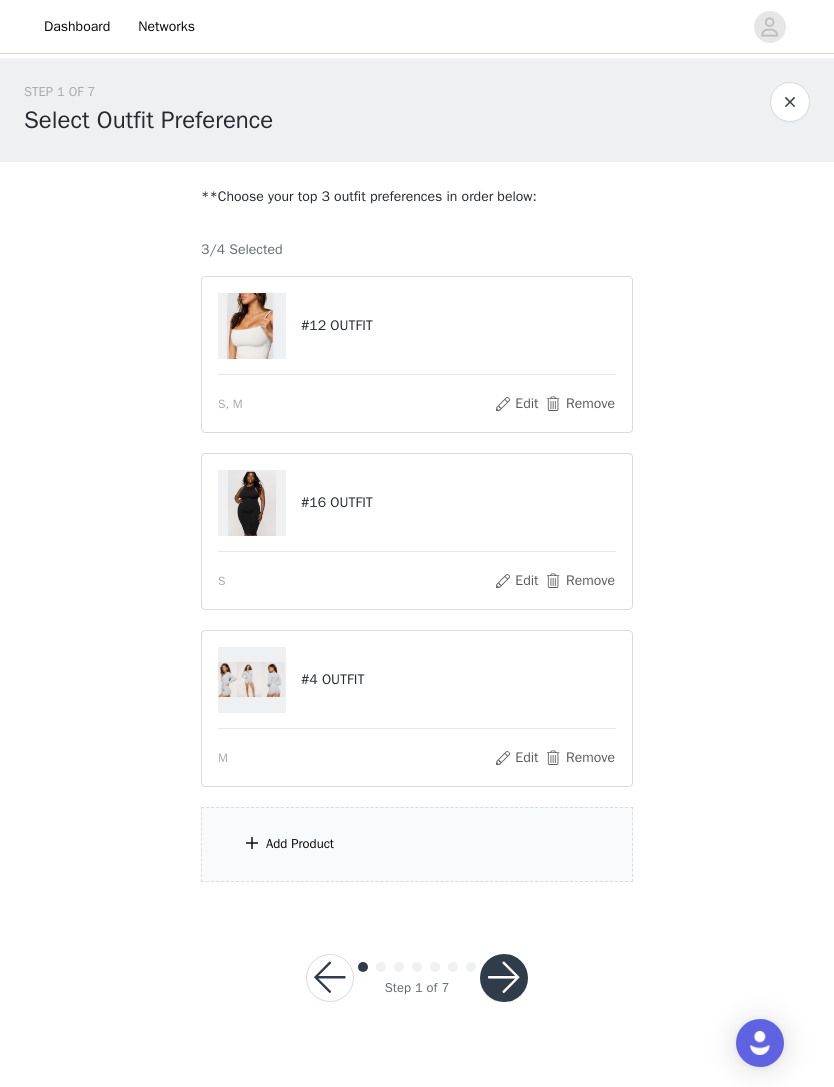 click at bounding box center (252, 843) 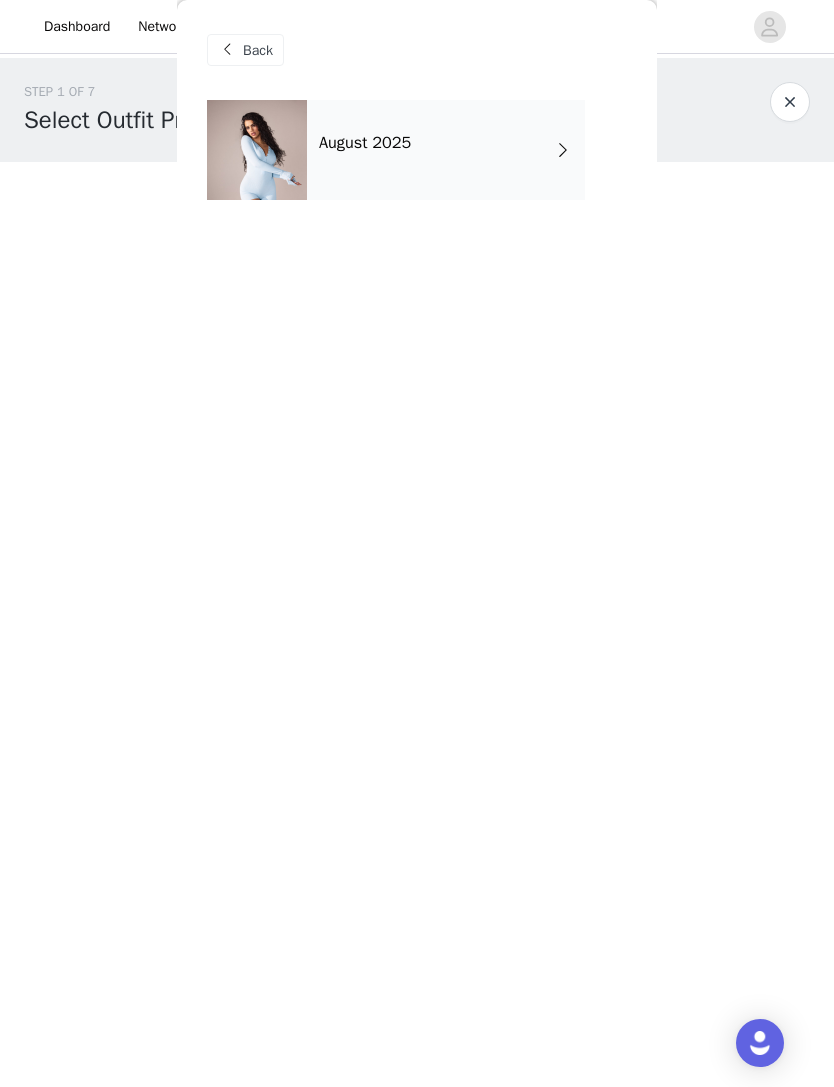 click on "August 2025" at bounding box center [446, 150] 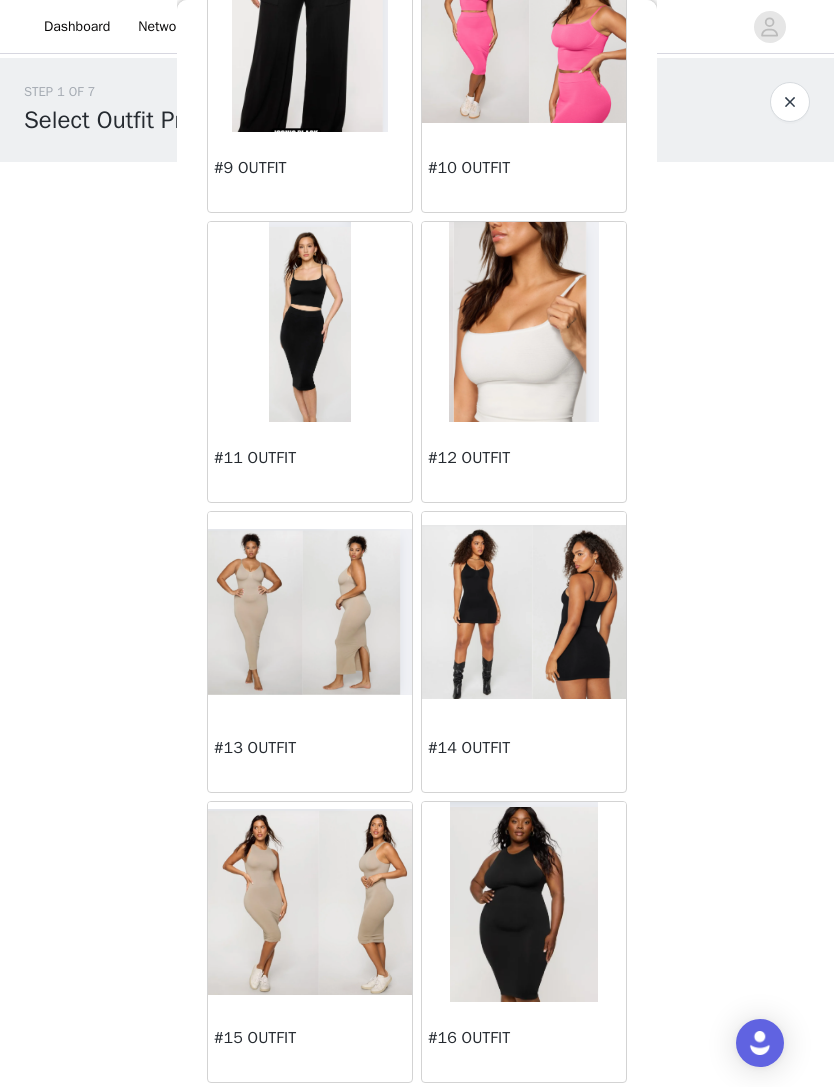 scroll, scrollTop: 1329, scrollLeft: 0, axis: vertical 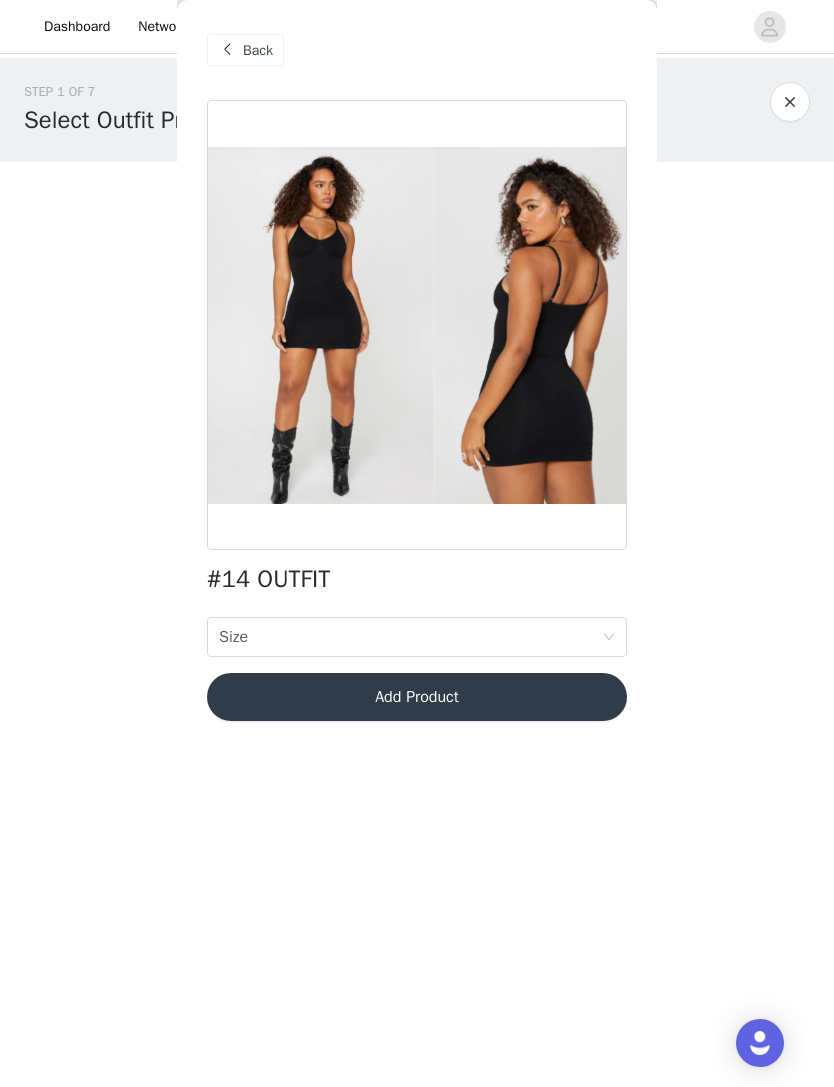 click on "Back" at bounding box center (258, 50) 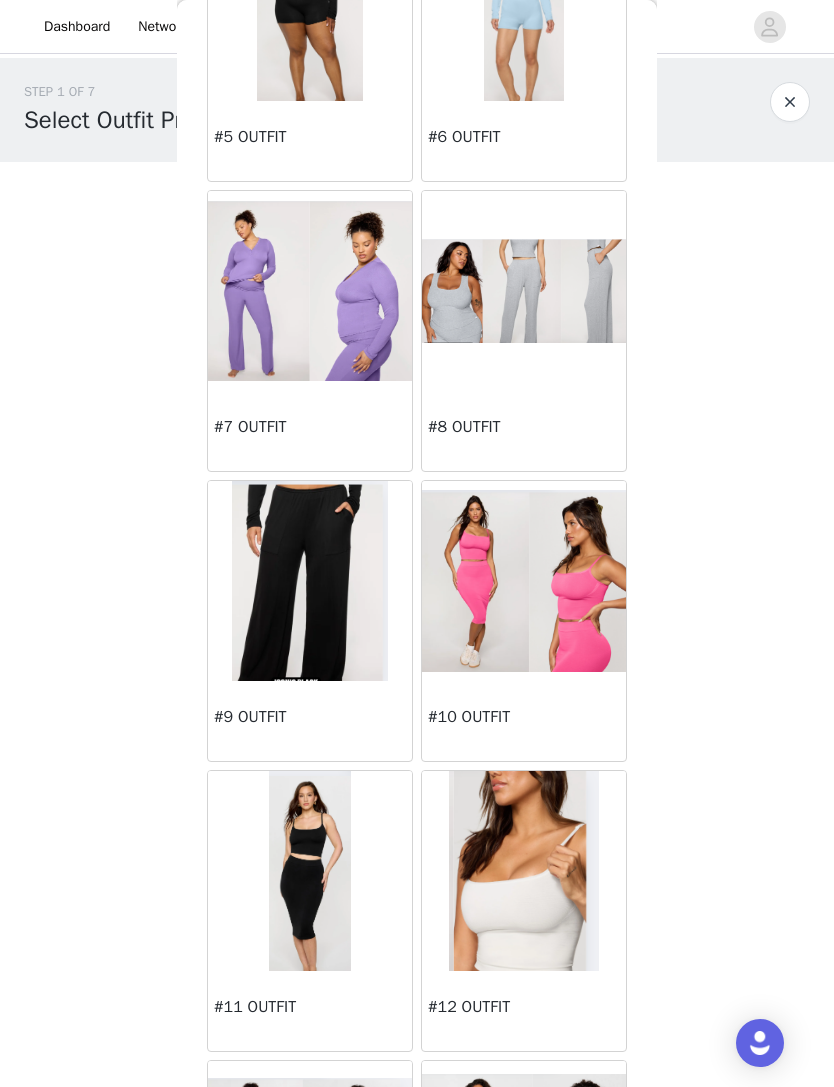 scroll, scrollTop: 795, scrollLeft: 0, axis: vertical 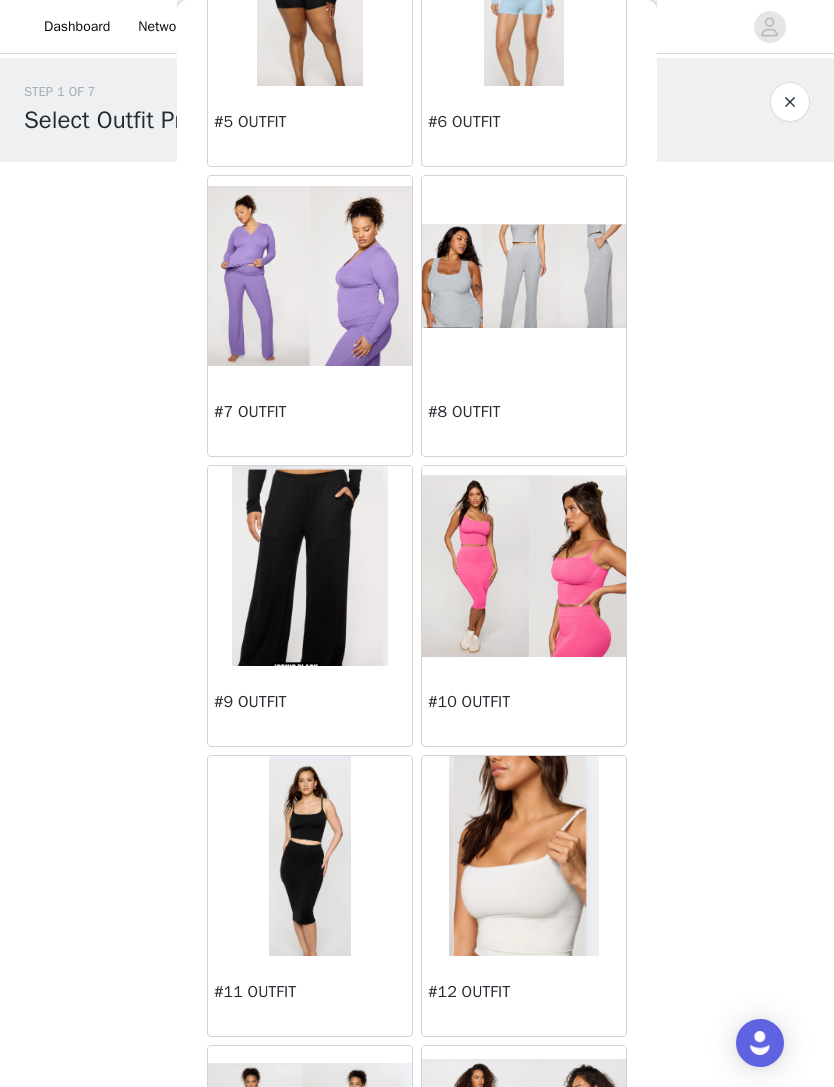 click at bounding box center (524, 276) 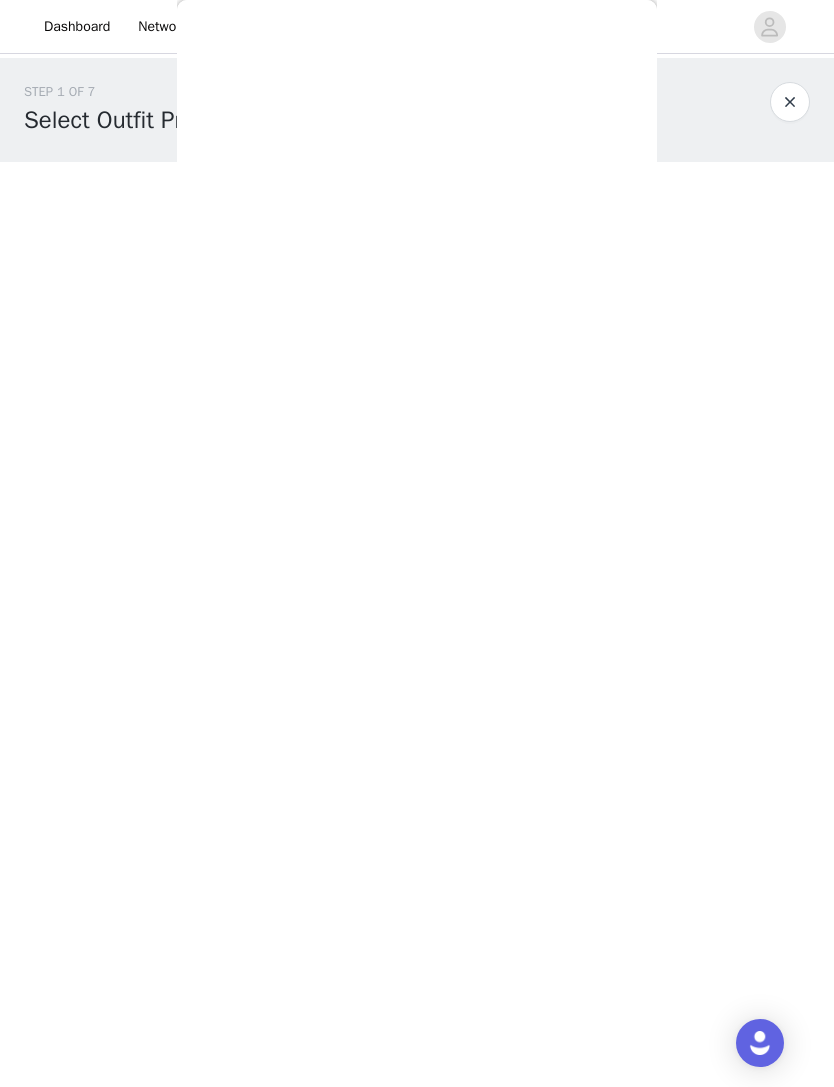 scroll, scrollTop: 0, scrollLeft: 0, axis: both 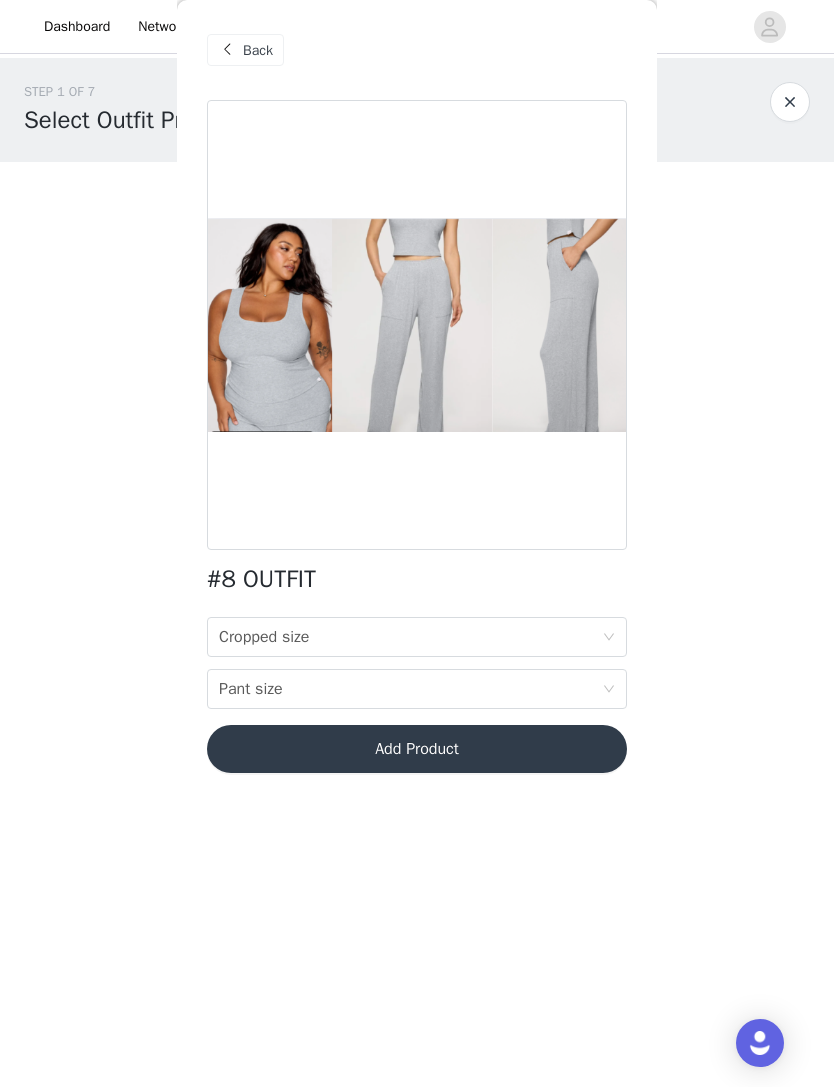 click on "Cropped size" at bounding box center (264, 637) 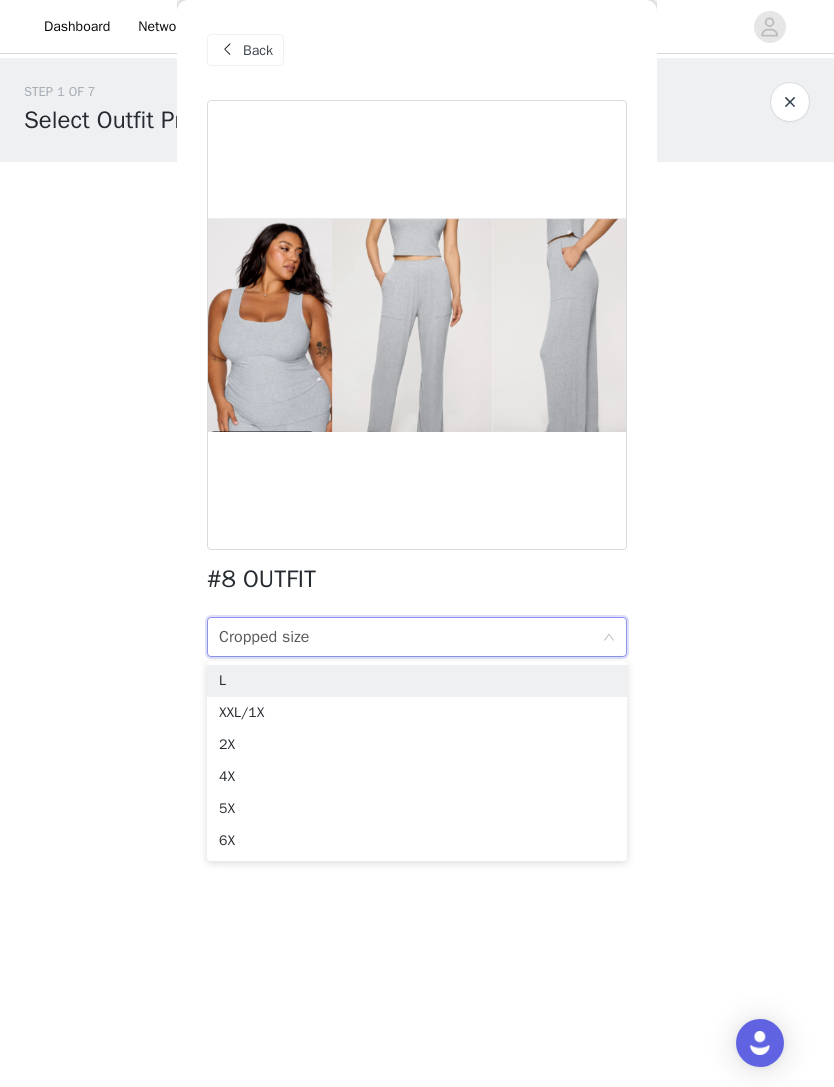 click on "Back" at bounding box center [258, 50] 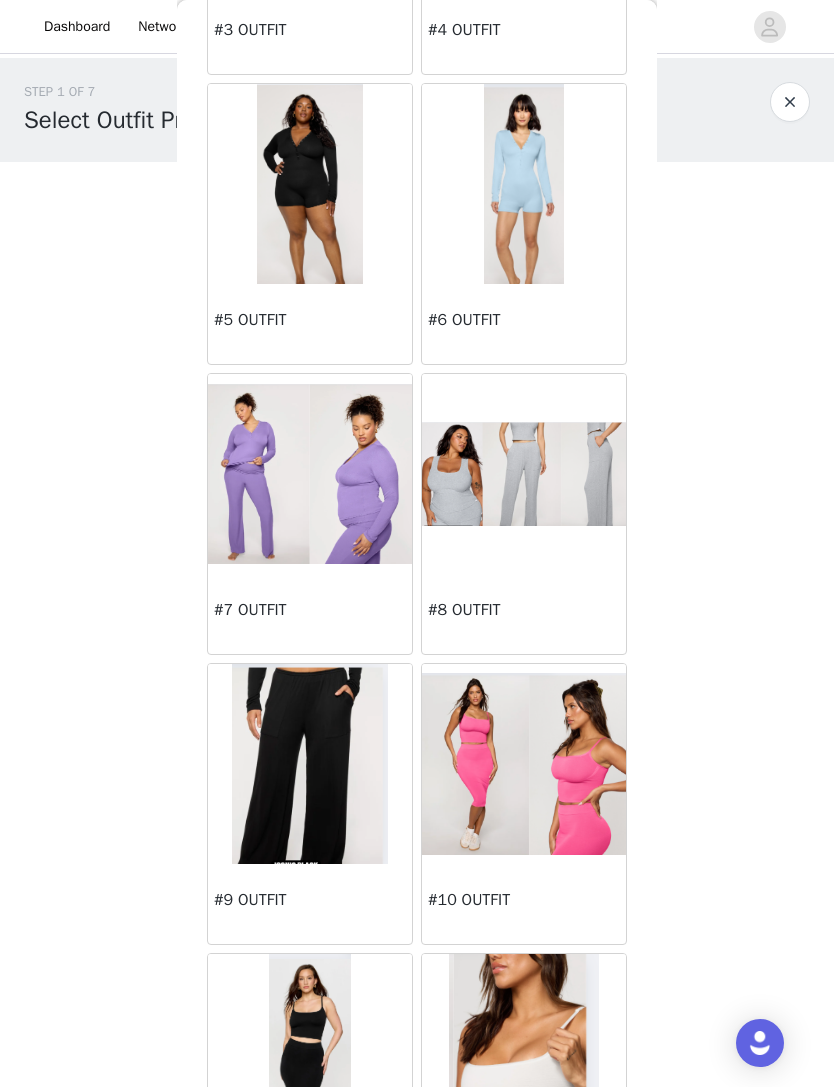 scroll, scrollTop: 635, scrollLeft: 0, axis: vertical 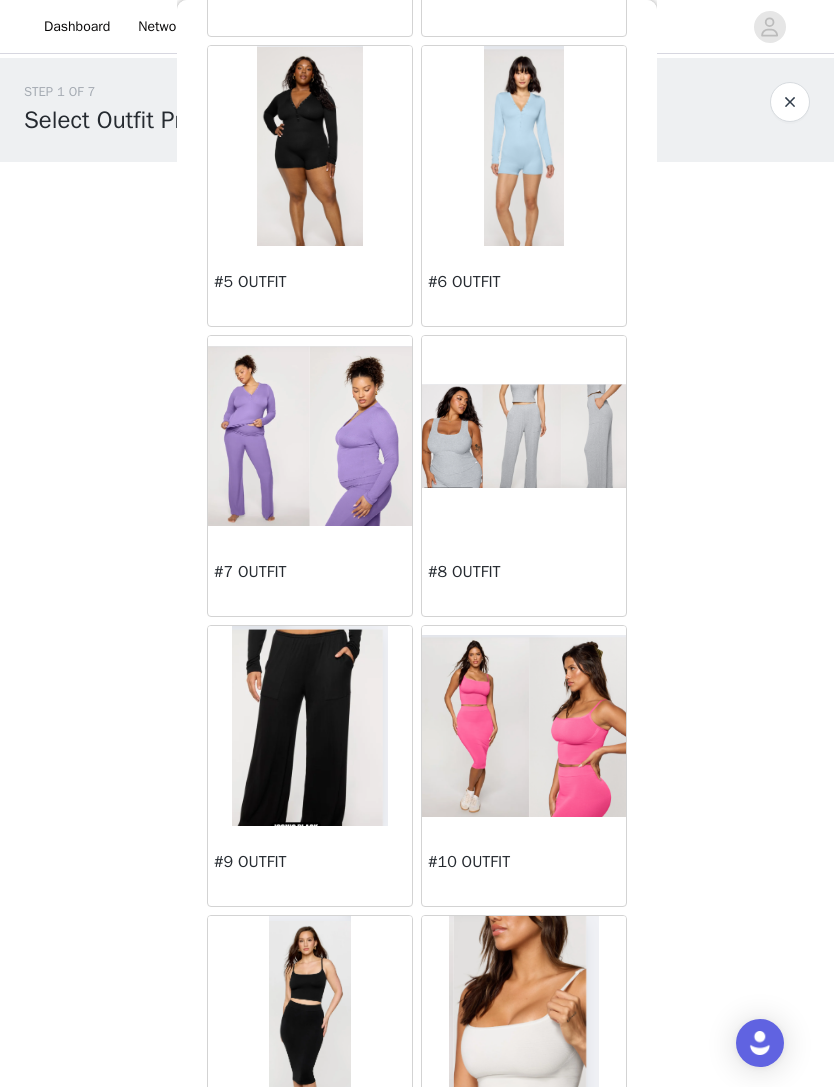 click at bounding box center [310, 726] 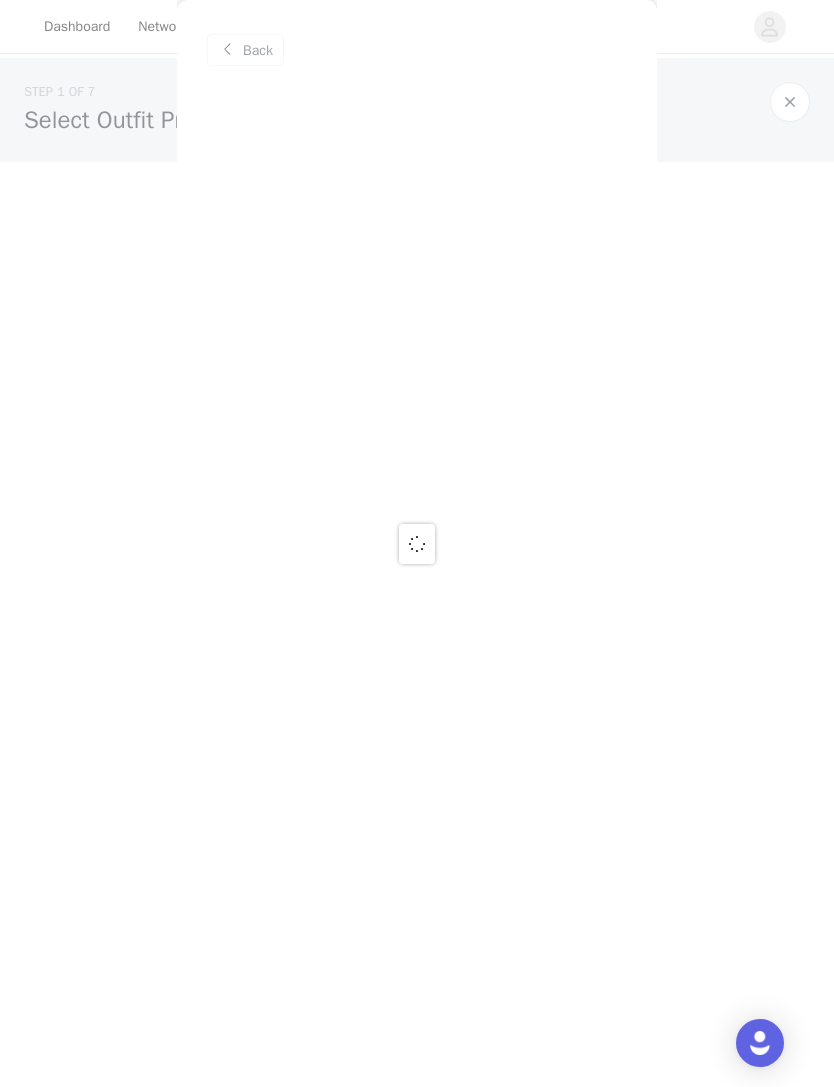 scroll, scrollTop: 0, scrollLeft: 0, axis: both 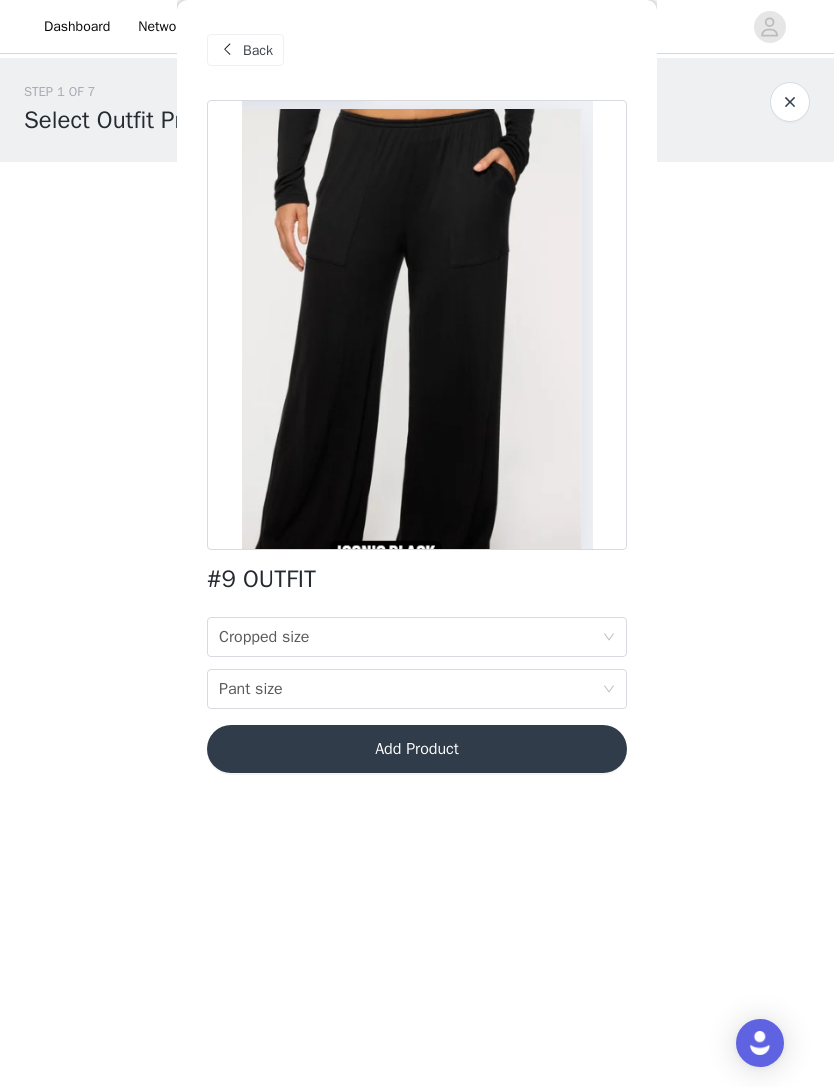 click on "Cropped size" at bounding box center (264, 637) 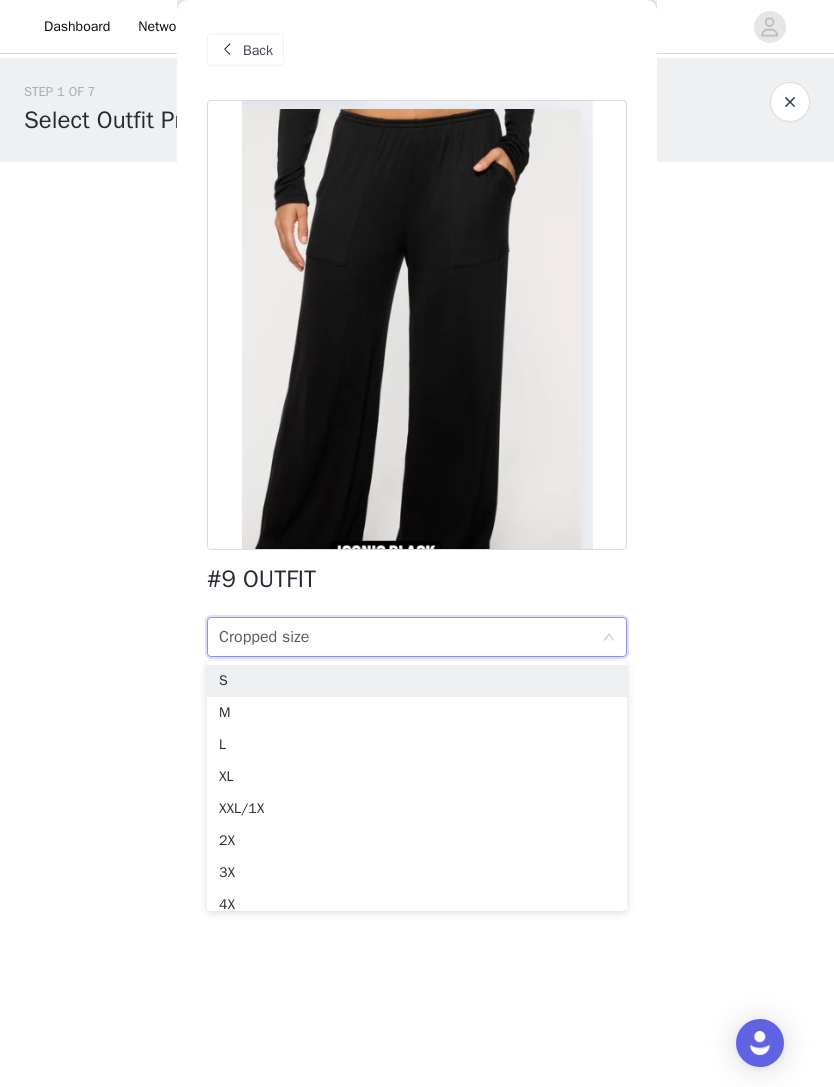 click on "M" at bounding box center (417, 713) 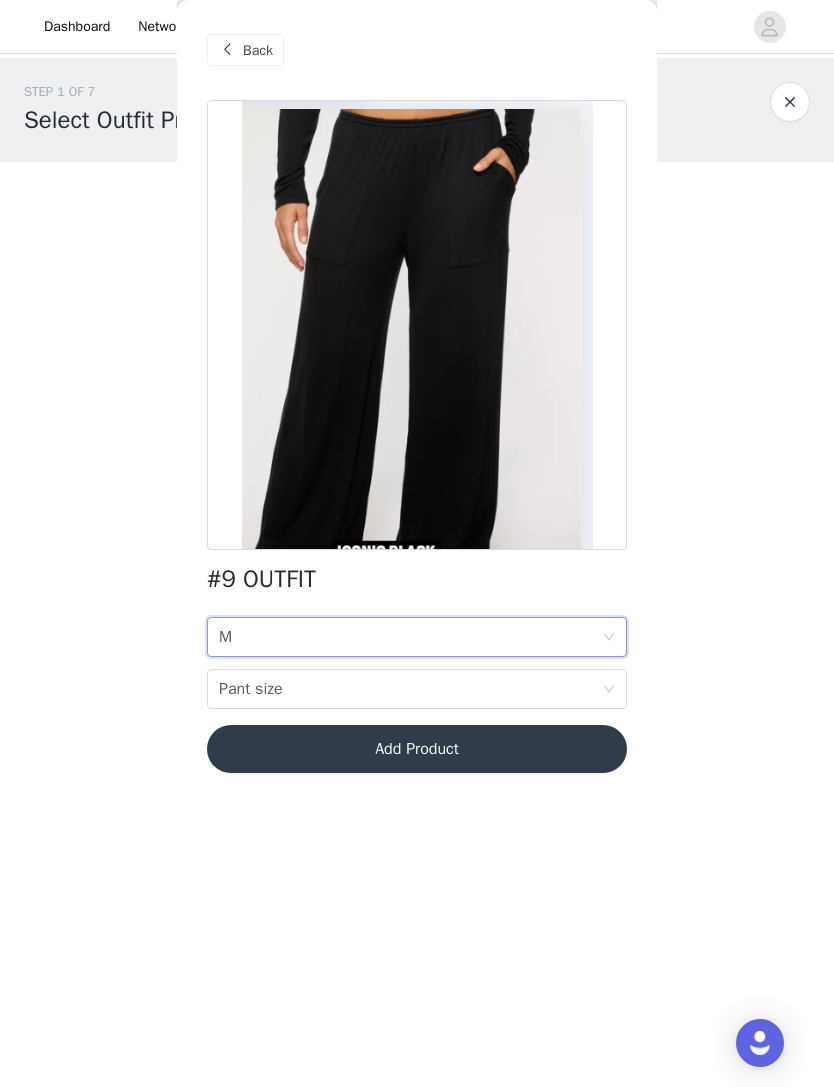 click on "Cropped size M" at bounding box center [410, 637] 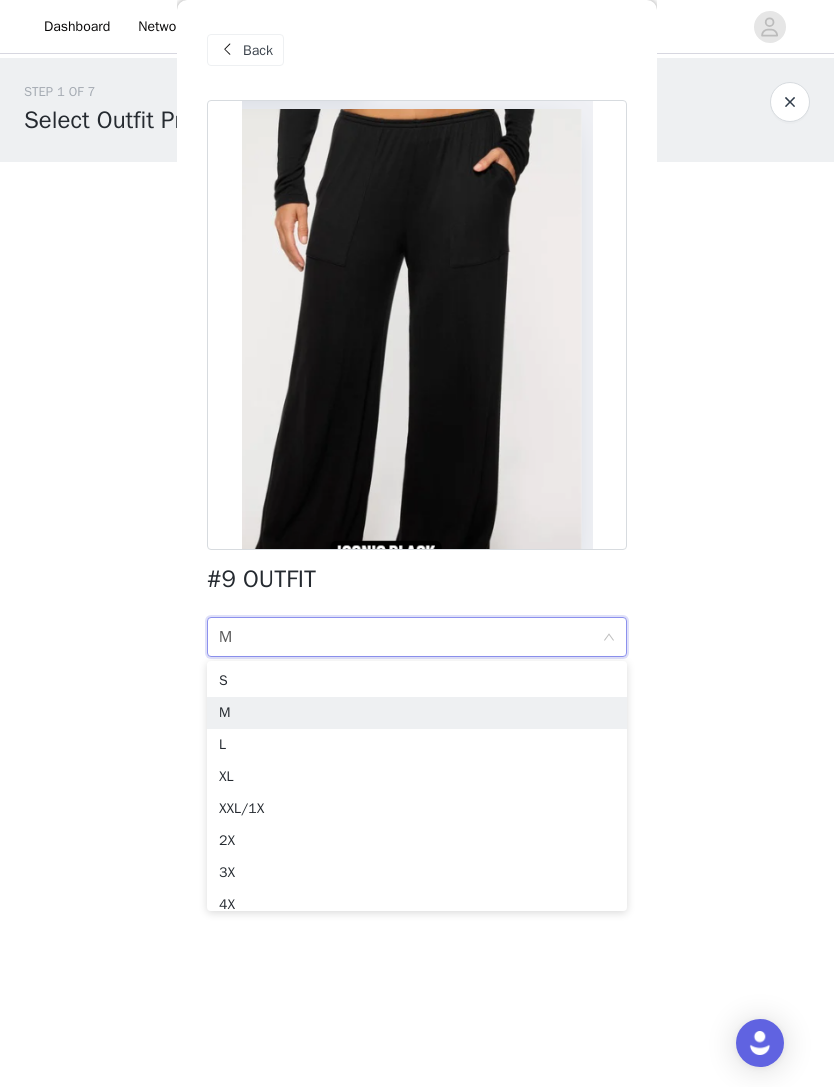 click on "S" at bounding box center [417, 681] 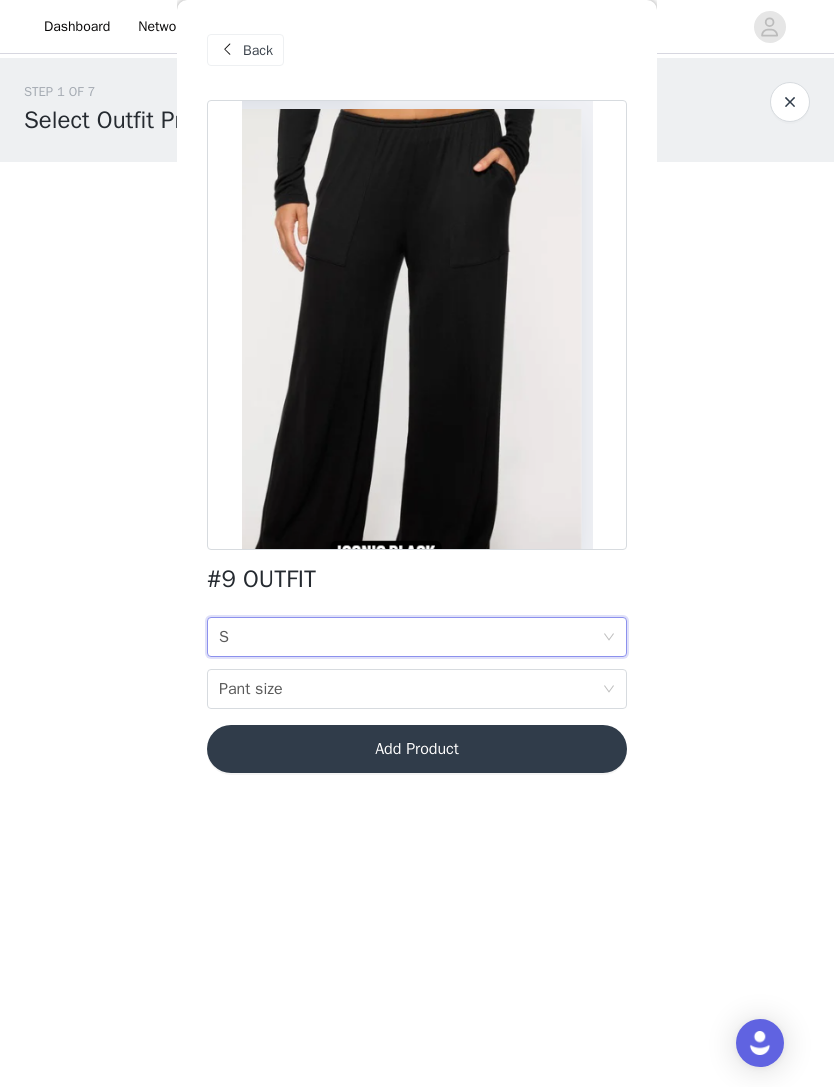 click on "Pant size" at bounding box center [251, 689] 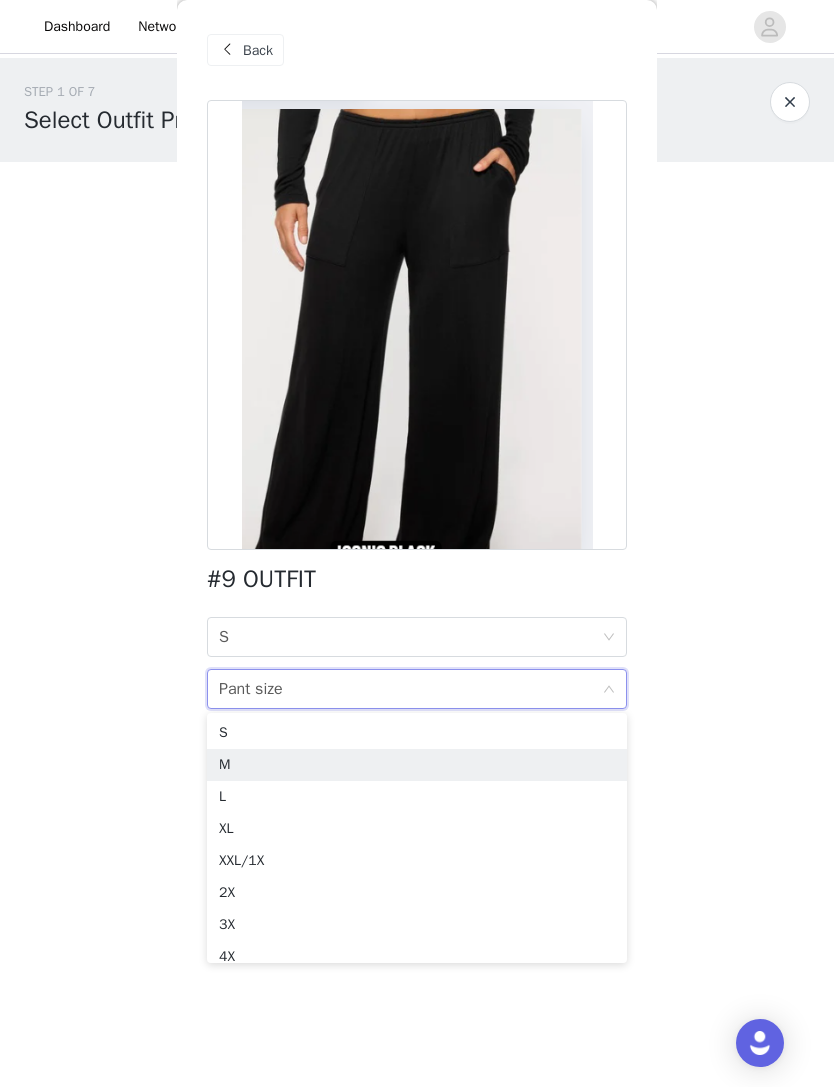 click on "M" at bounding box center [417, 765] 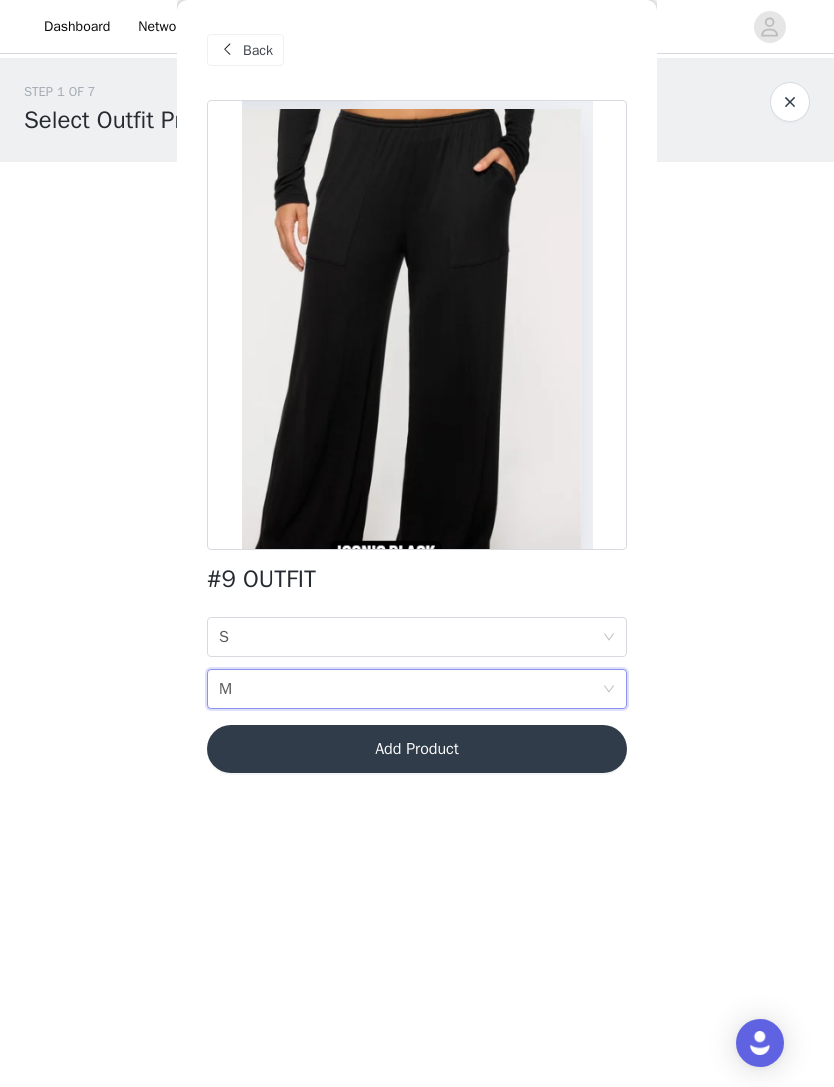 click on "Add Product" at bounding box center [417, 749] 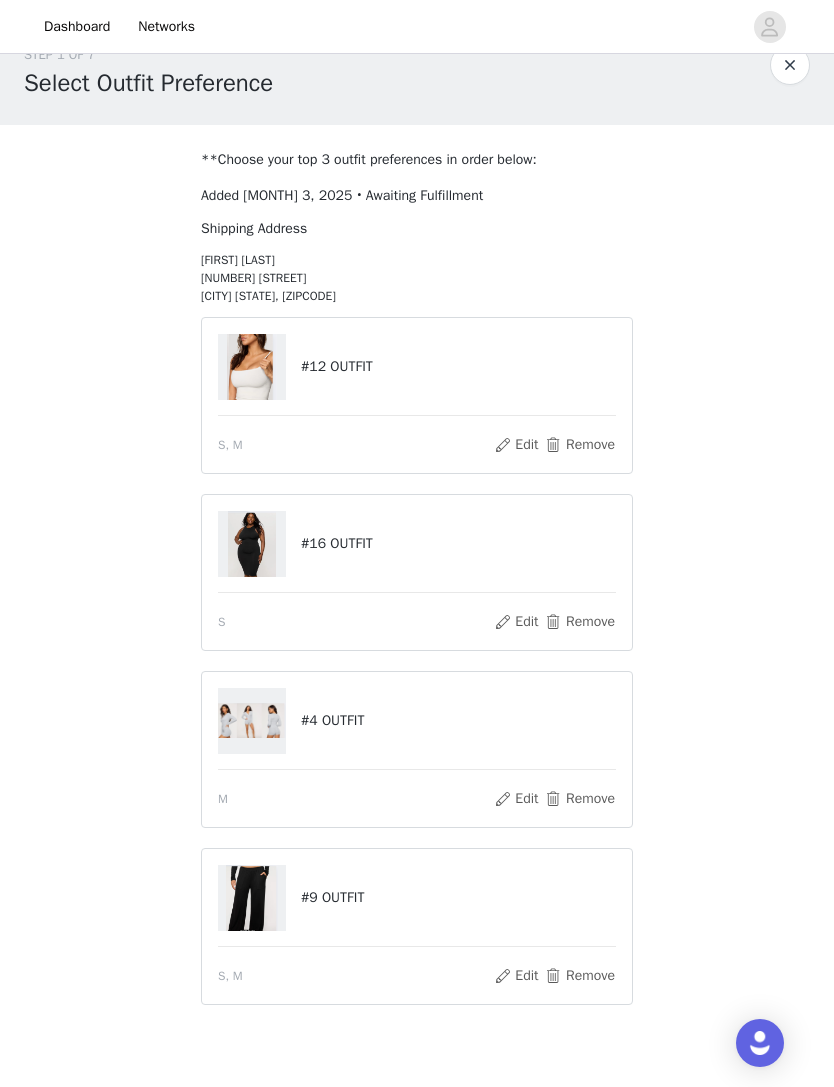scroll, scrollTop: 78, scrollLeft: 0, axis: vertical 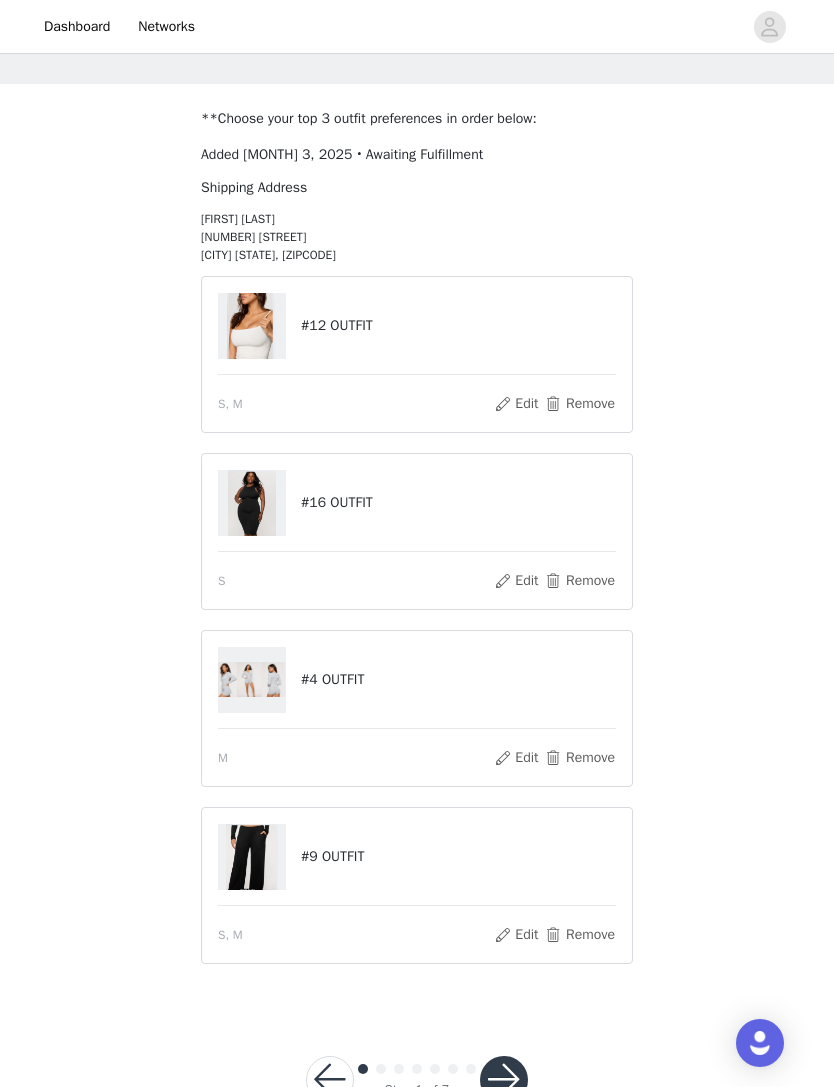 click at bounding box center (504, 1080) 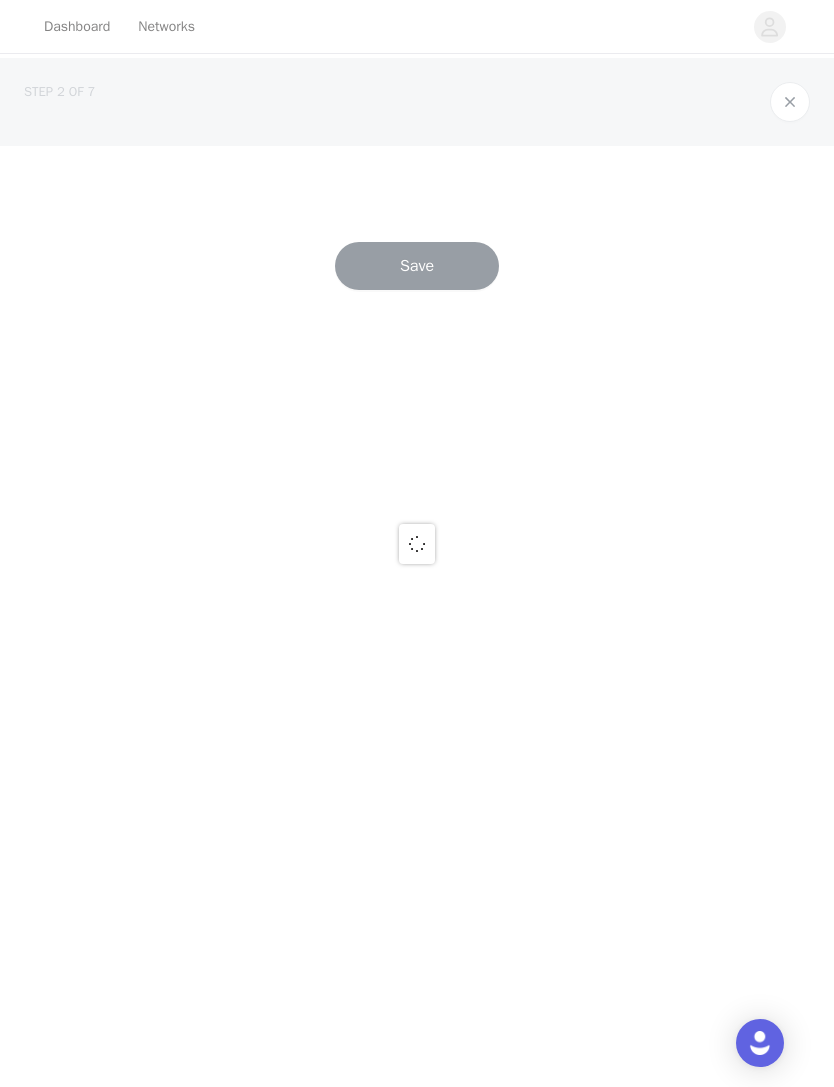 scroll, scrollTop: 0, scrollLeft: 0, axis: both 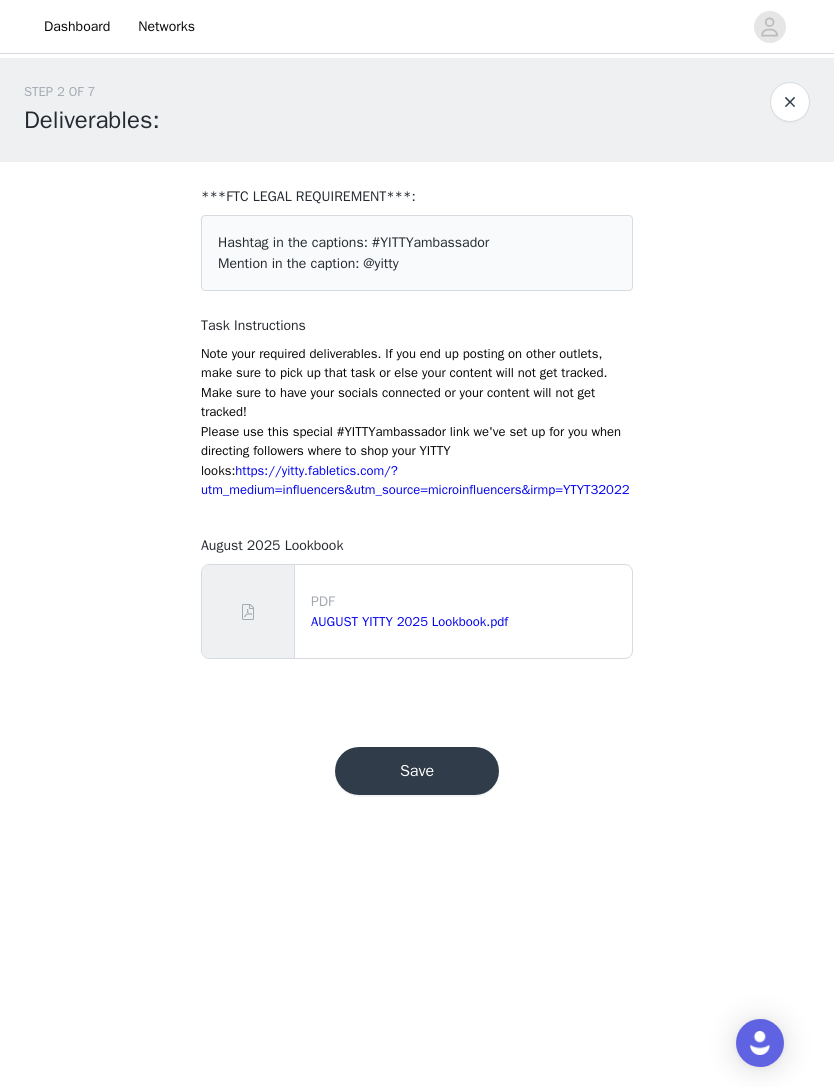 click on "Save" at bounding box center [417, 771] 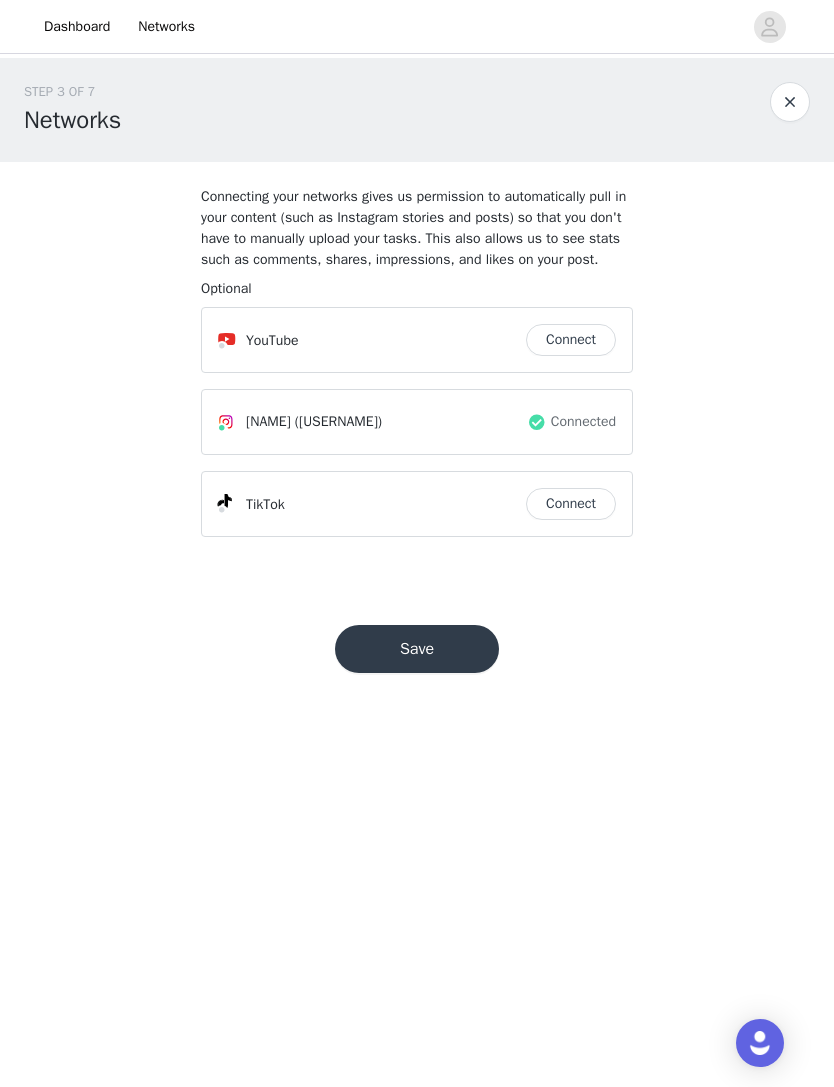 click on "Save" at bounding box center [417, 649] 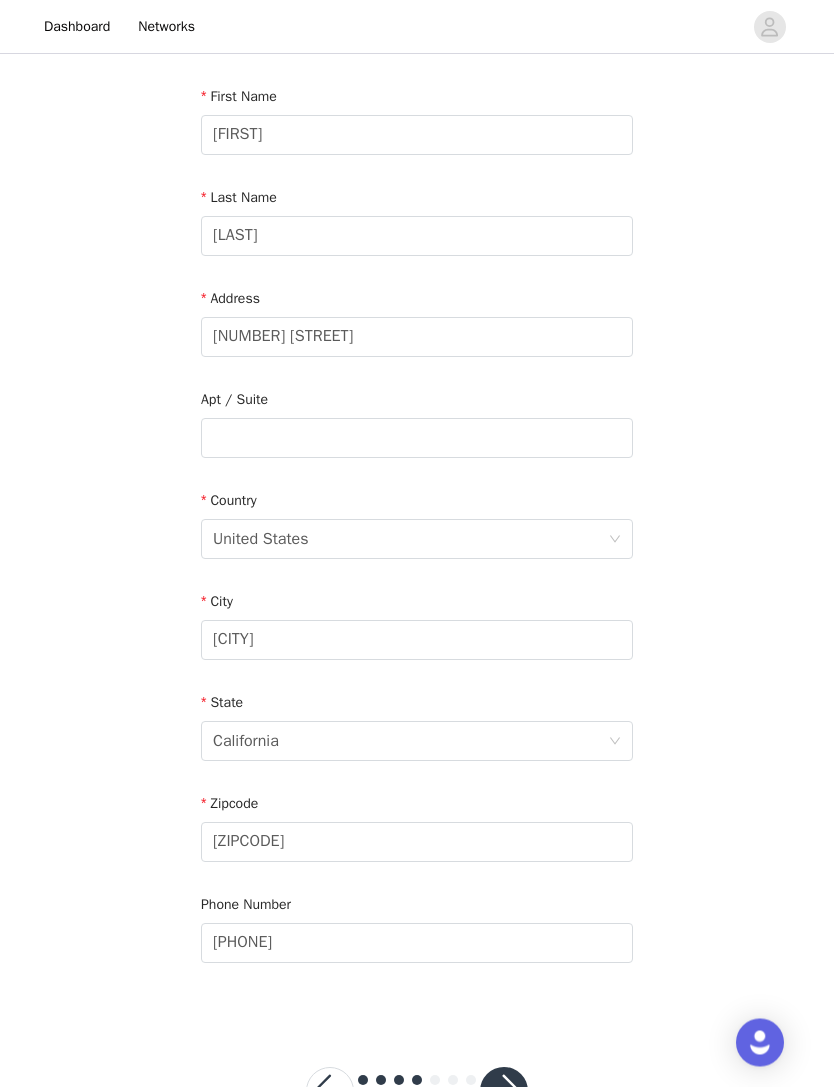 scroll, scrollTop: 233, scrollLeft: 0, axis: vertical 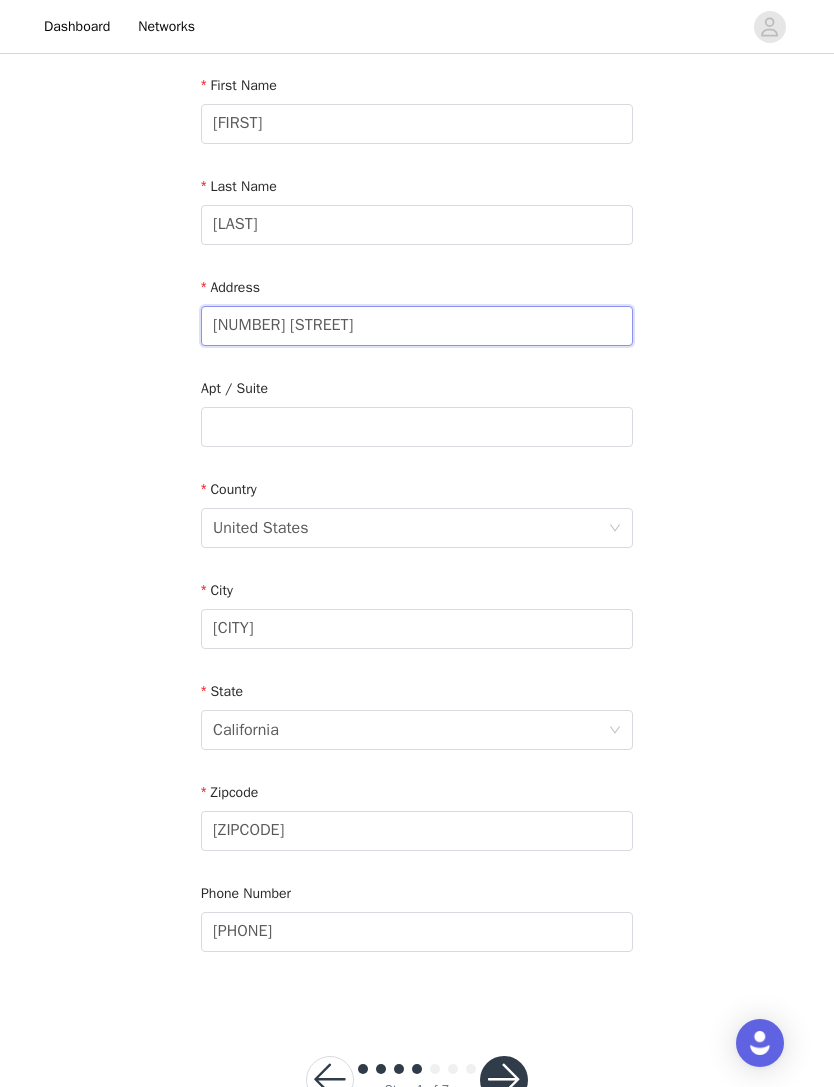 click on "[NUMBER] [STREET]" at bounding box center [417, 326] 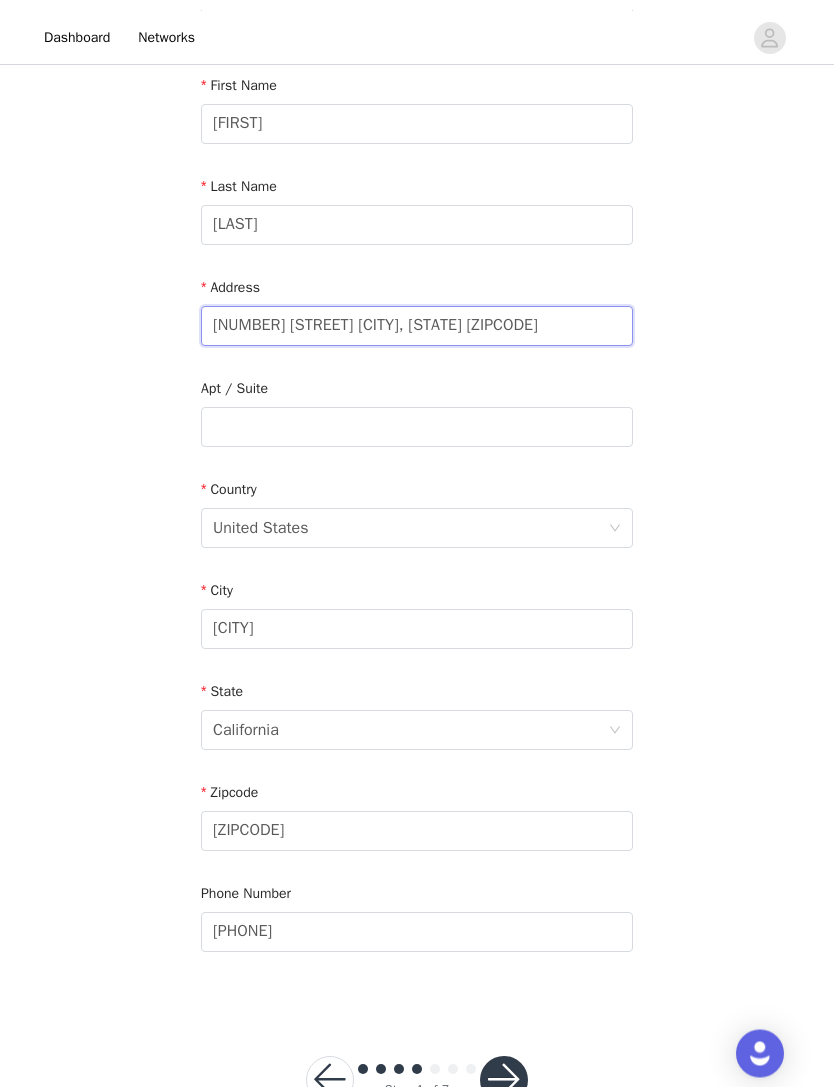 scroll, scrollTop: 244, scrollLeft: 0, axis: vertical 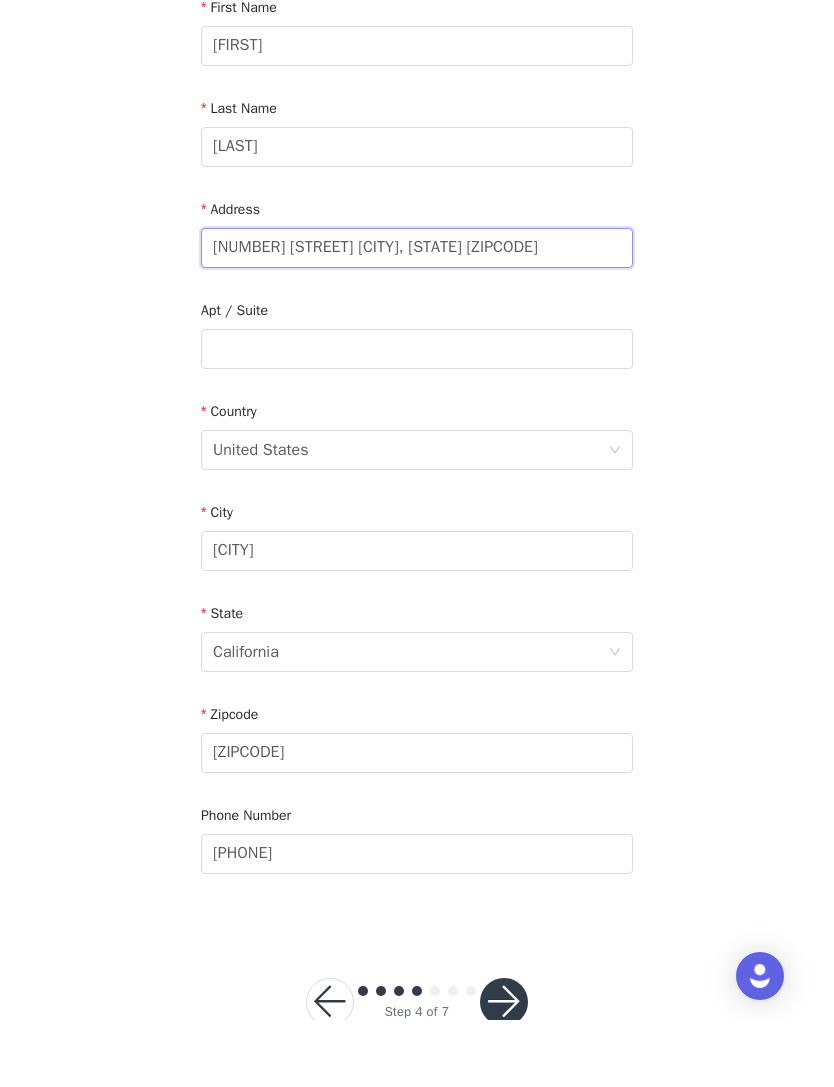 click on "[NUMBER] [STREET] [CITY], [STATE] [ZIPCODE]" at bounding box center (417, 315) 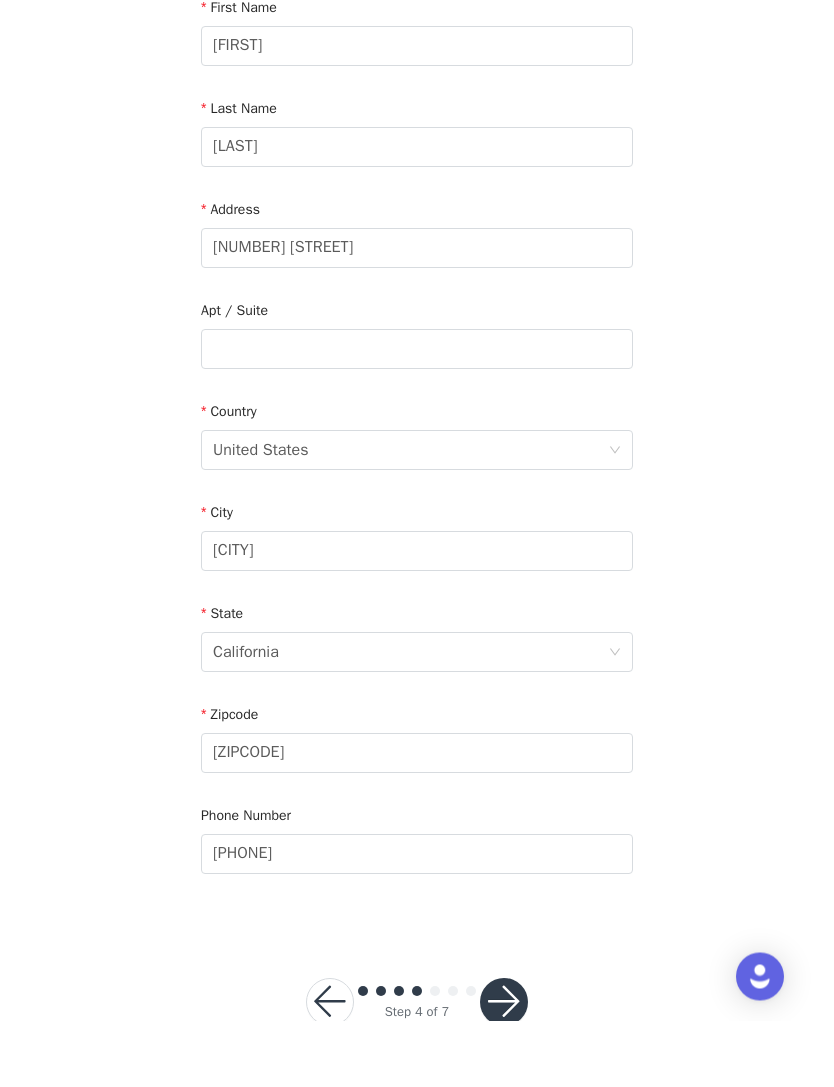scroll, scrollTop: 233, scrollLeft: 0, axis: vertical 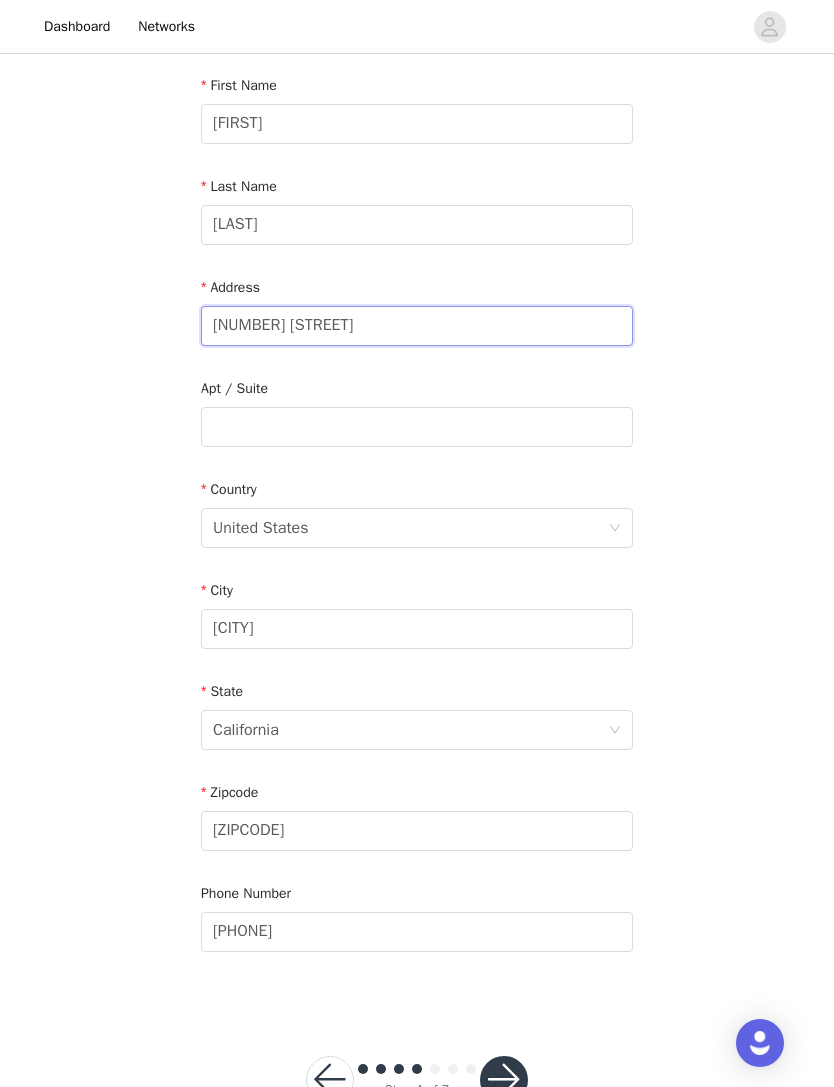 type on "[NUMBER] [STREET]" 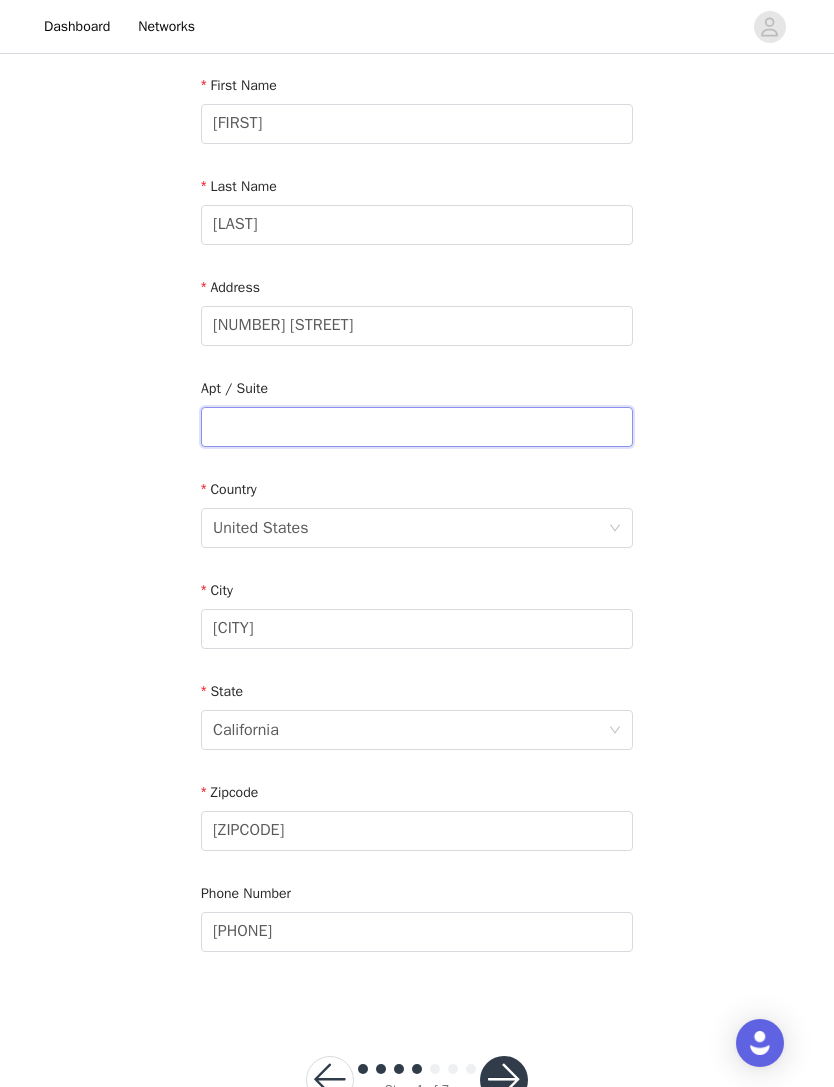 click at bounding box center (417, 427) 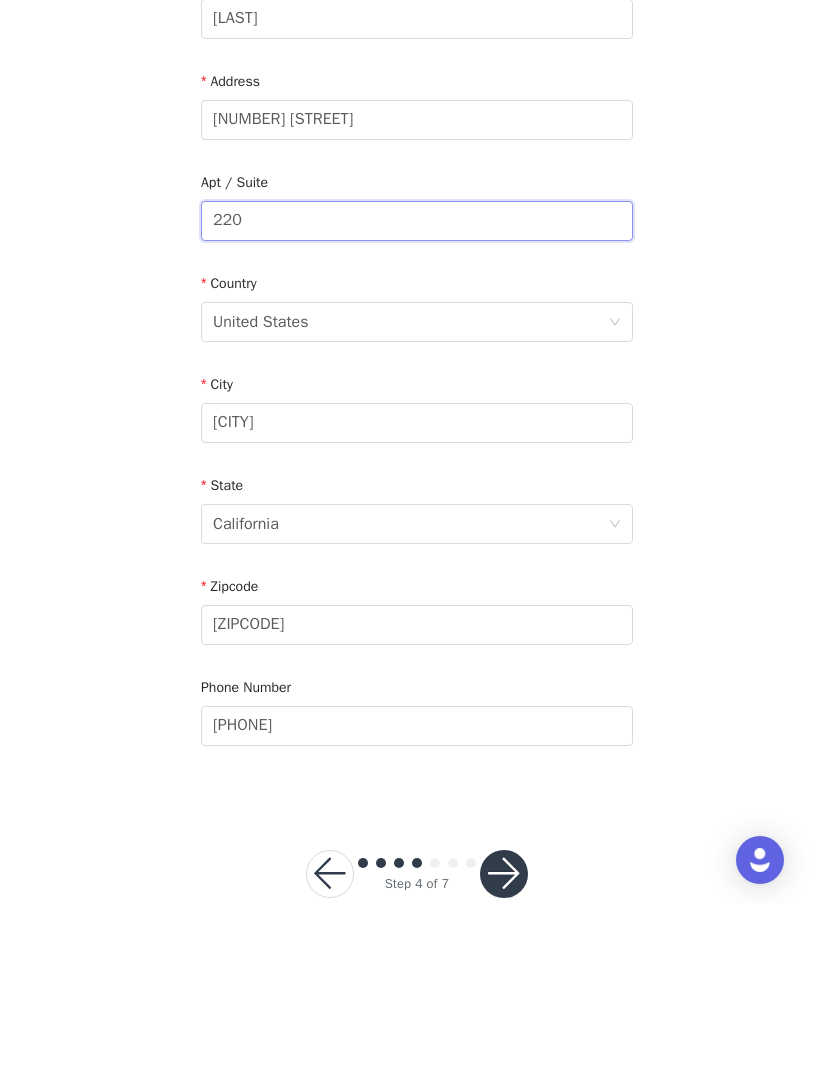 scroll, scrollTop: 297, scrollLeft: 0, axis: vertical 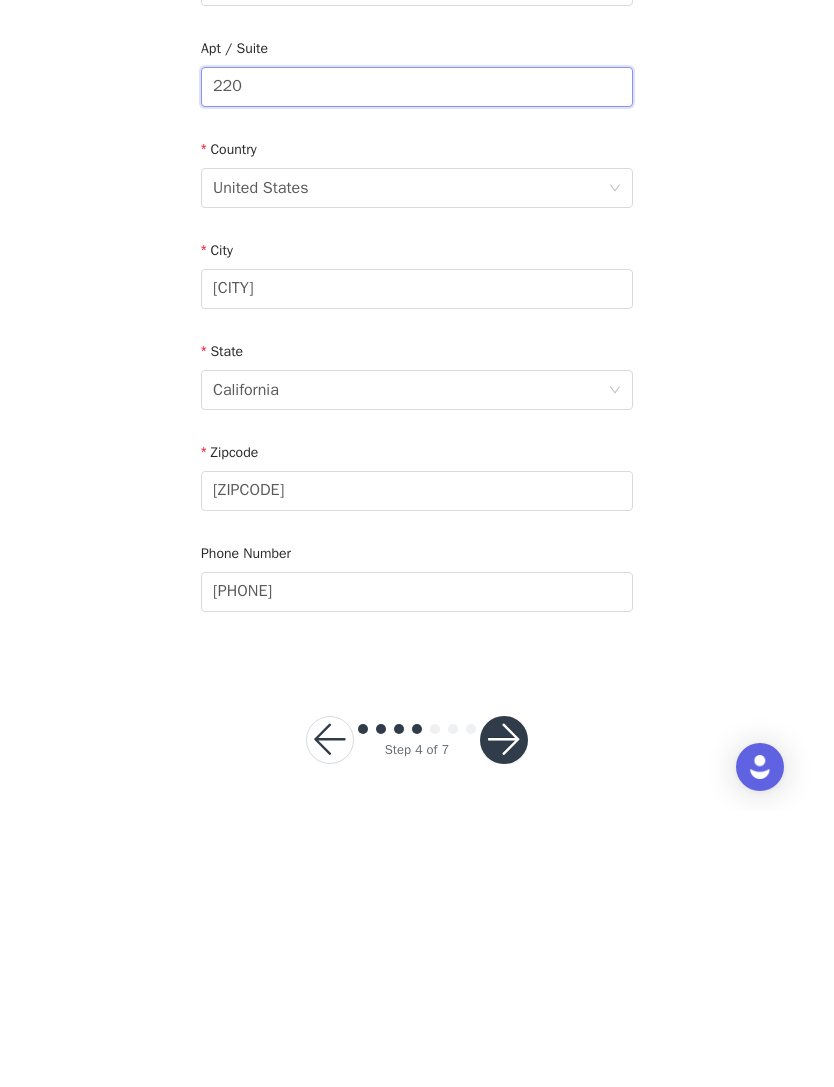 type on "220" 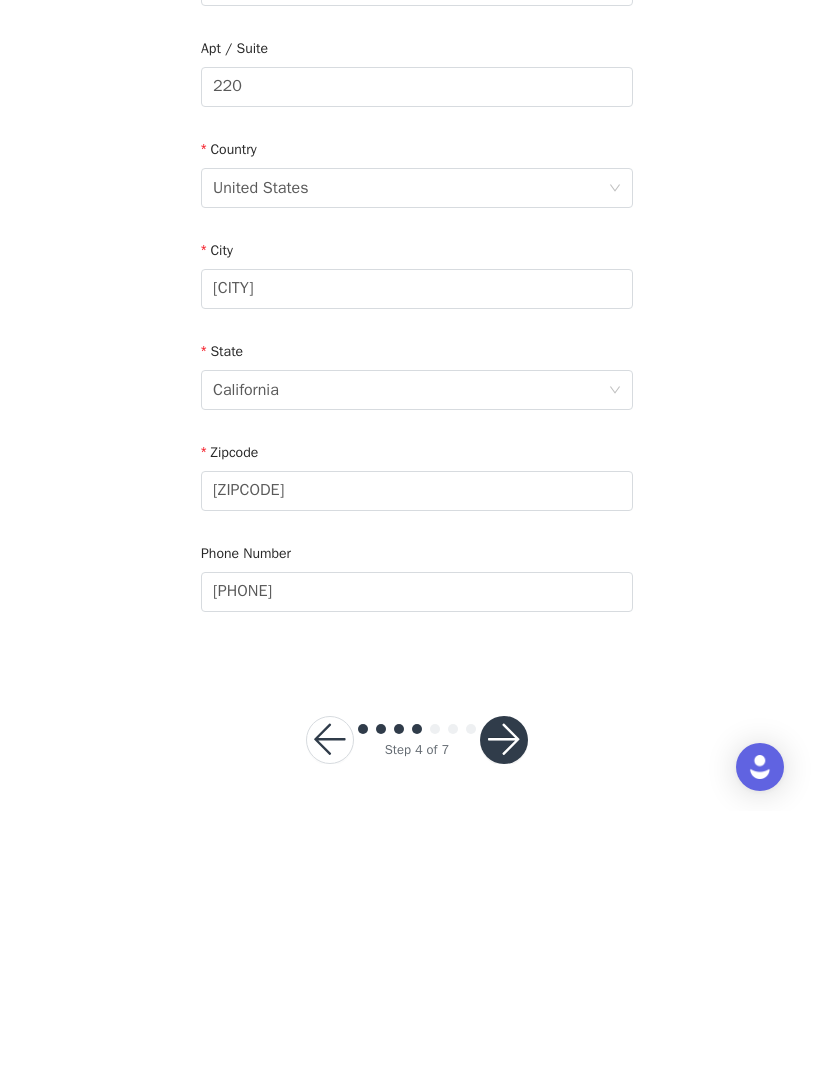 click on "STEP 4 OF 7
Shipping Information
**We only accept United States addresses**       Email [EMAIL]   First Name [FIRST]   Last Name [LAST]   Address [NUMBER] [STREET]   Apt / Suite [APT]   Country
United States
City [CITY]   State
California
Zipcode [ZIPCODE]   Phone Number [PHONE]" at bounding box center (417, 352) 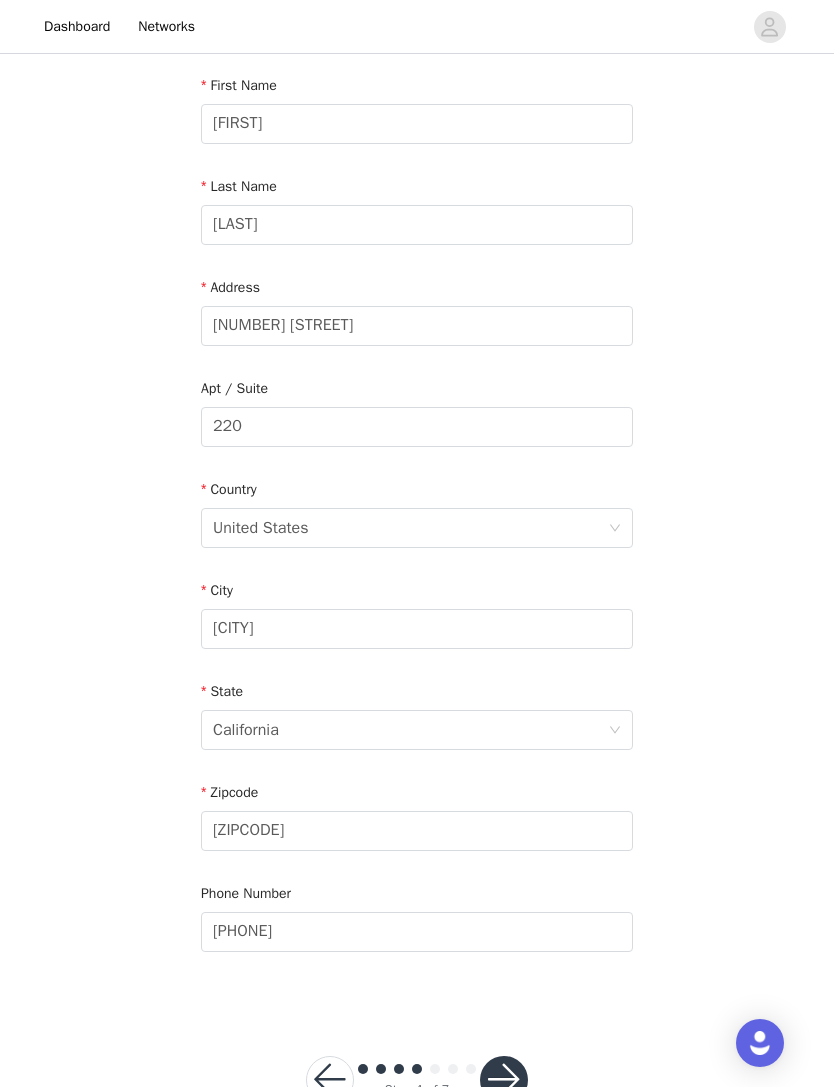 click at bounding box center (504, 1080) 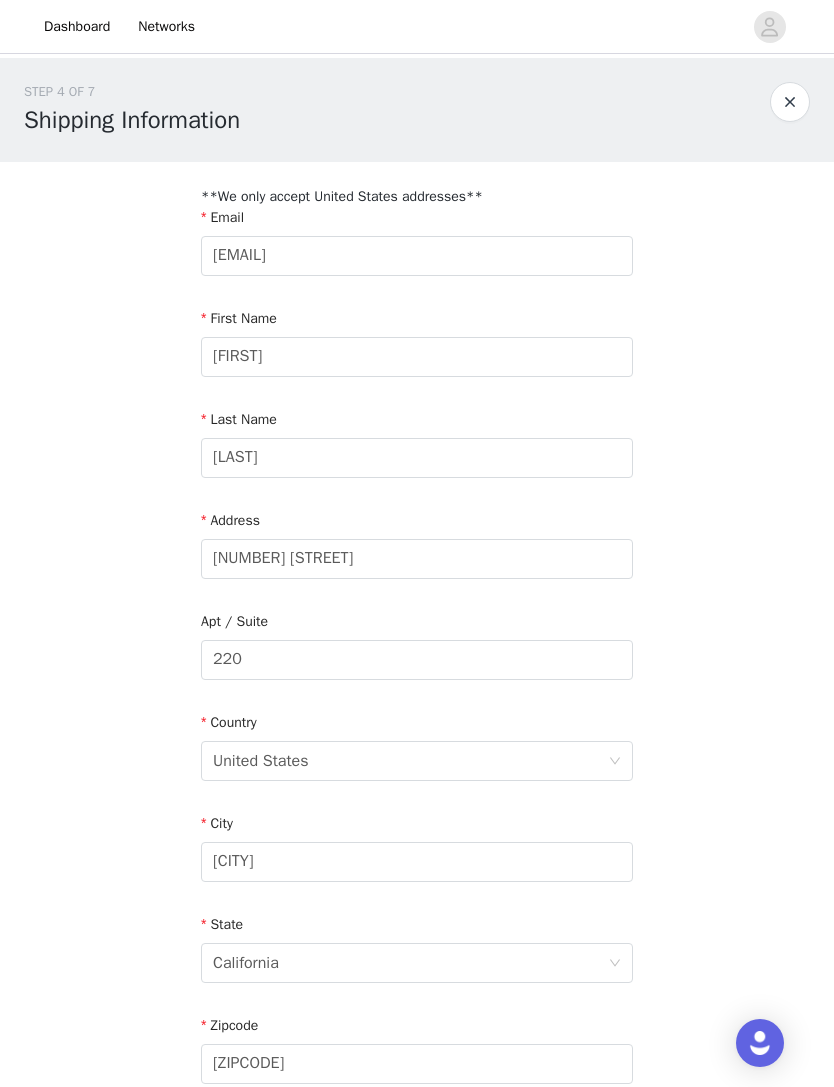 click on "Dashboard Networks
STEP 4 OF 7
Shipping Information
**We only accept United States addresses**       Email [EMAIL]   First Name [FIRST]   Last Name [LAST]   Address [NUMBER] [STREET]   Apt / Suite [APT]   Country
United States
City [CITY]   State
California
Zipcode [ZIPCODE]   Phone Number [PHONE]
Step 4 of 7" at bounding box center (417, 543) 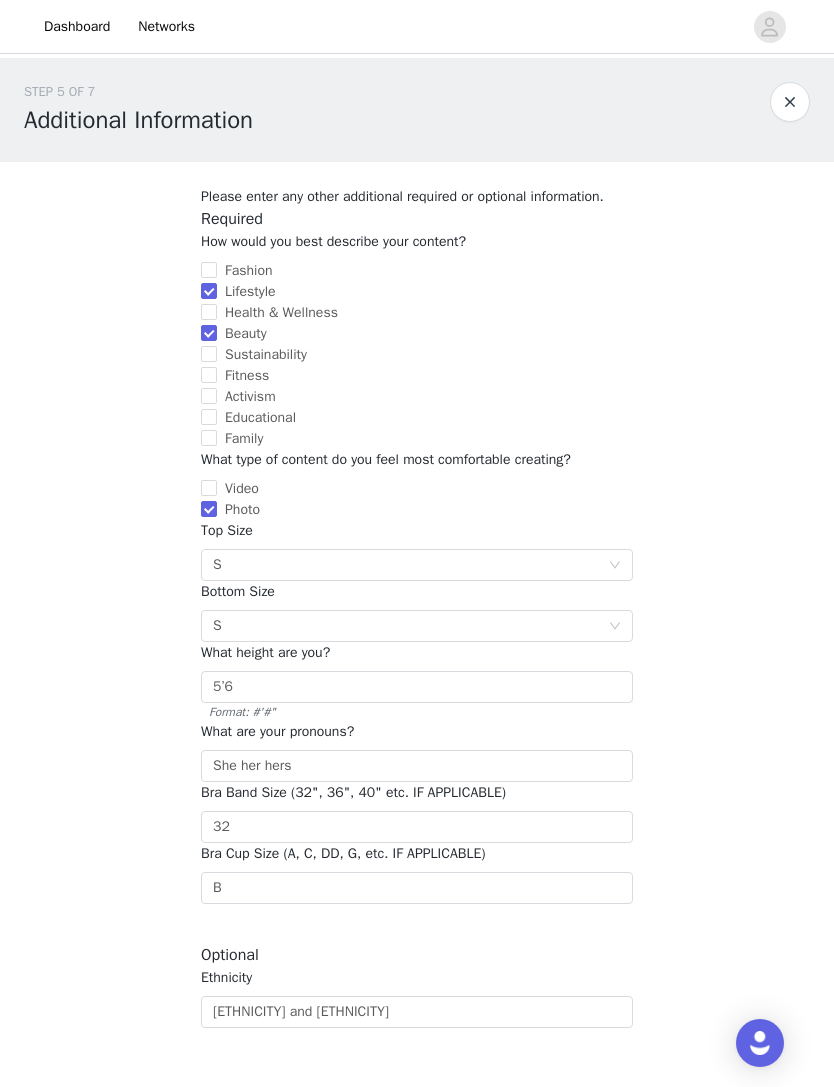 scroll, scrollTop: 43, scrollLeft: 0, axis: vertical 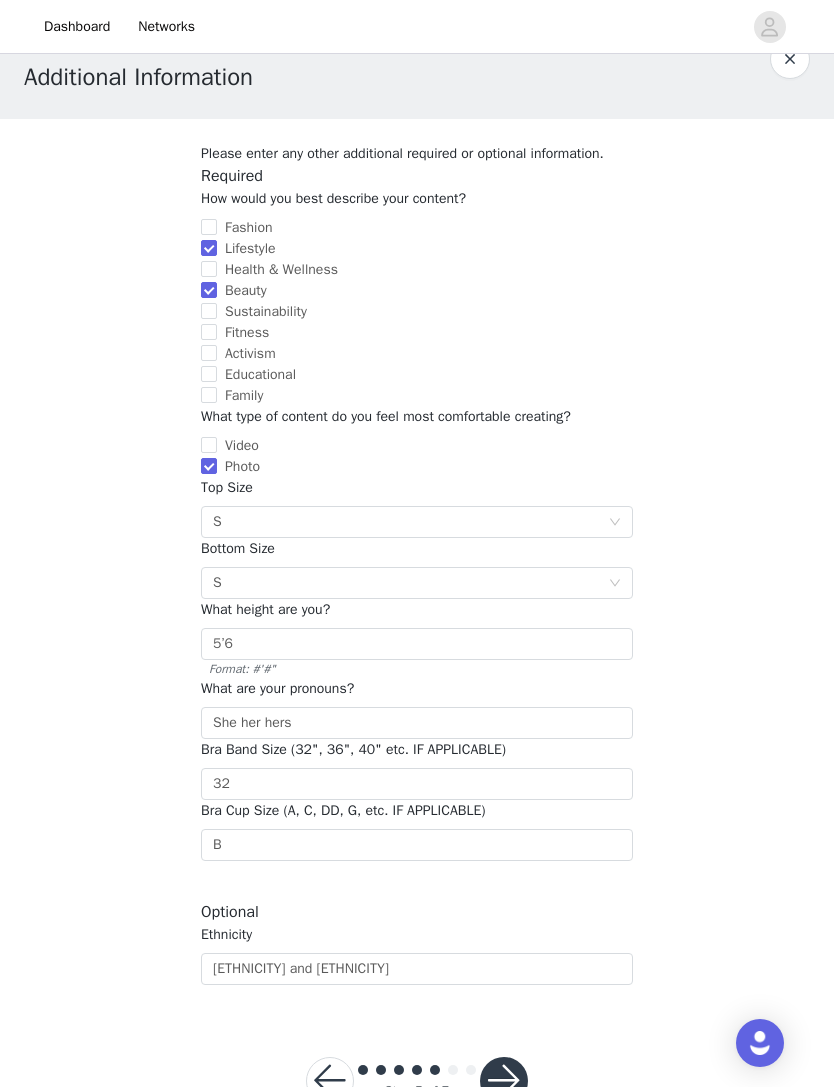 click at bounding box center [504, 1081] 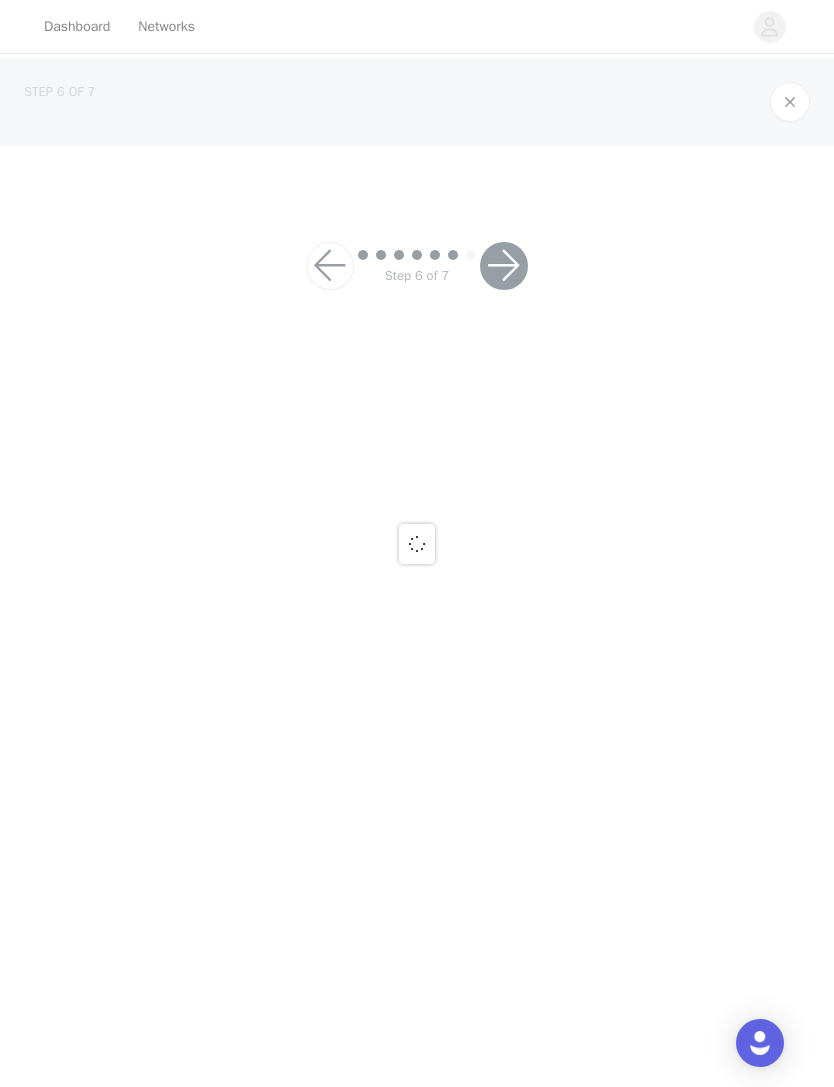 scroll, scrollTop: 0, scrollLeft: 0, axis: both 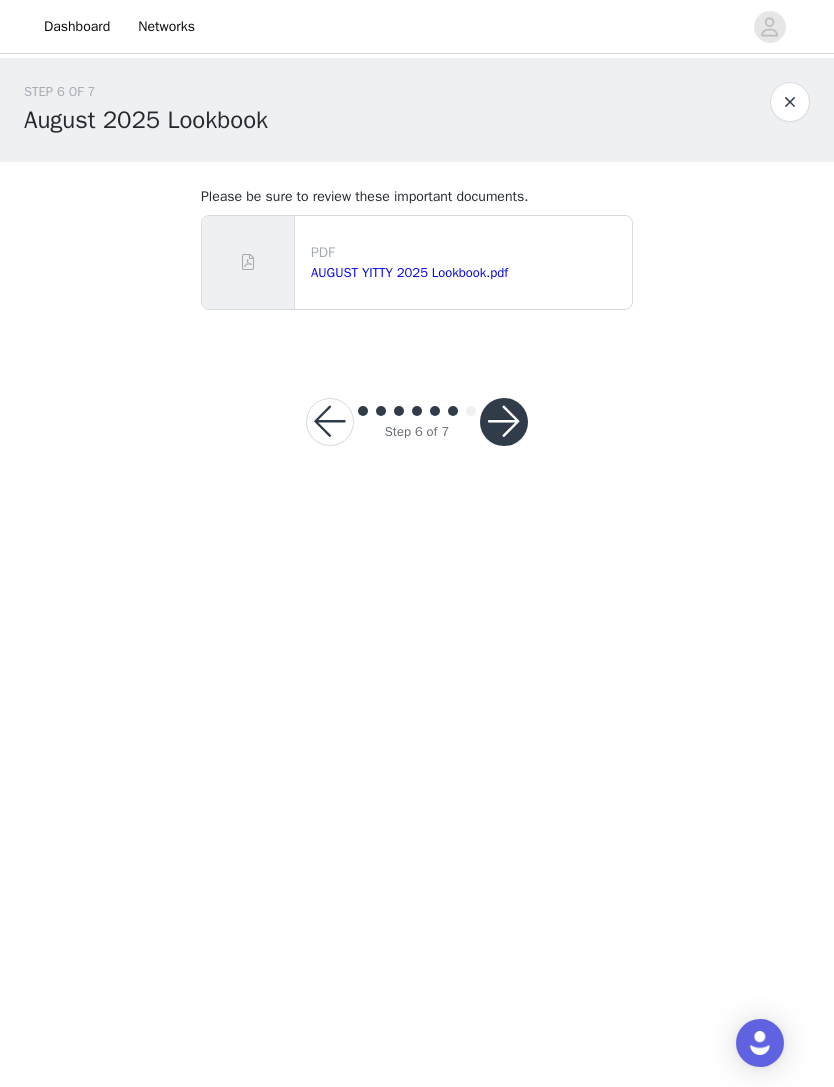 click at bounding box center (504, 422) 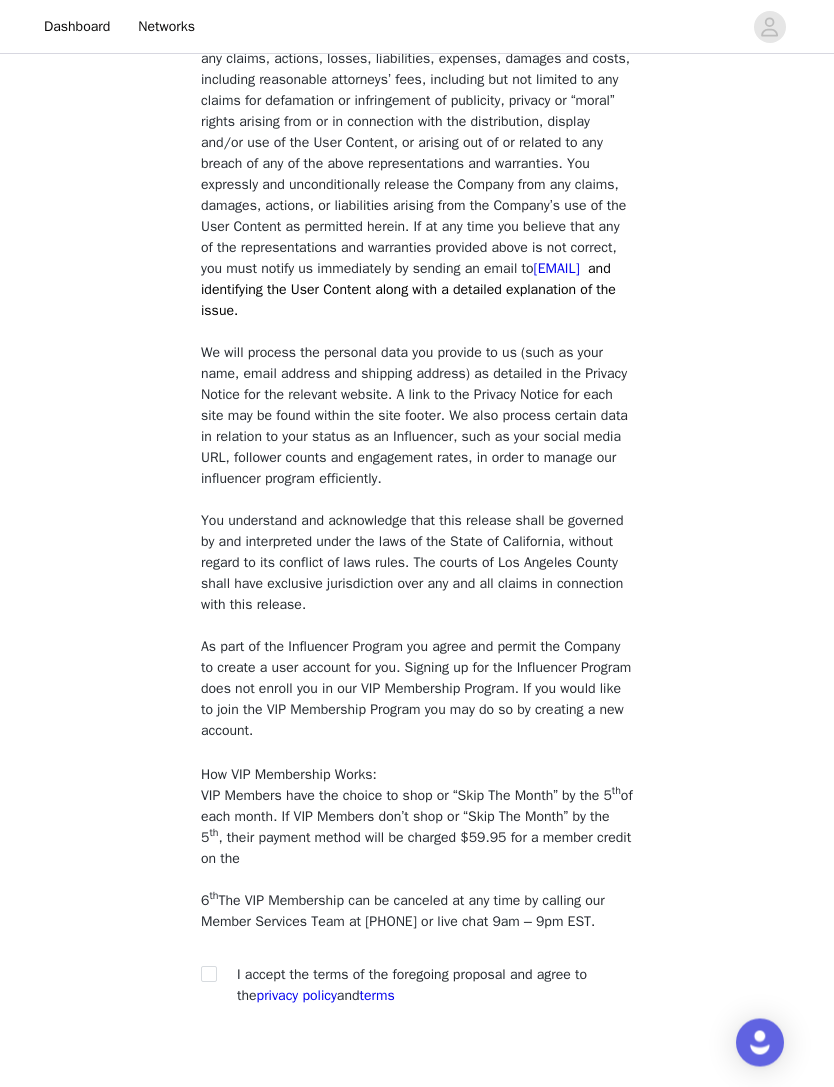 scroll, scrollTop: 1349, scrollLeft: 0, axis: vertical 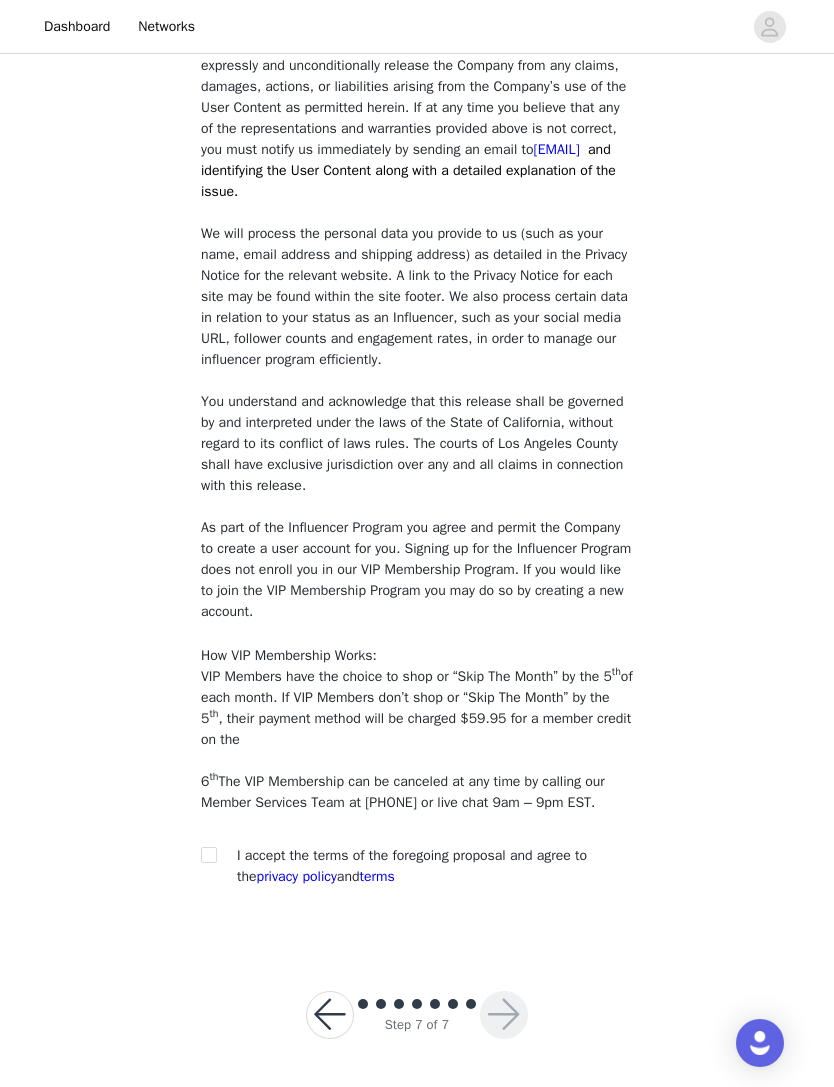 click at bounding box center [208, 854] 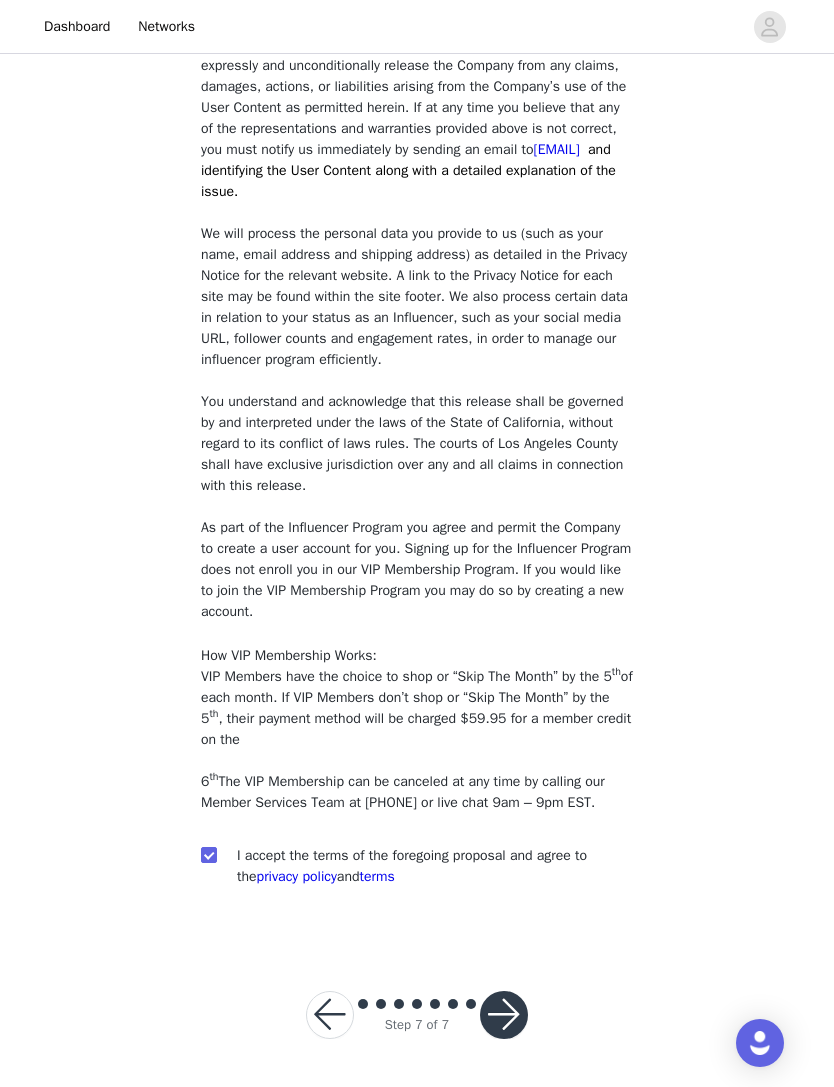 click at bounding box center [504, 1015] 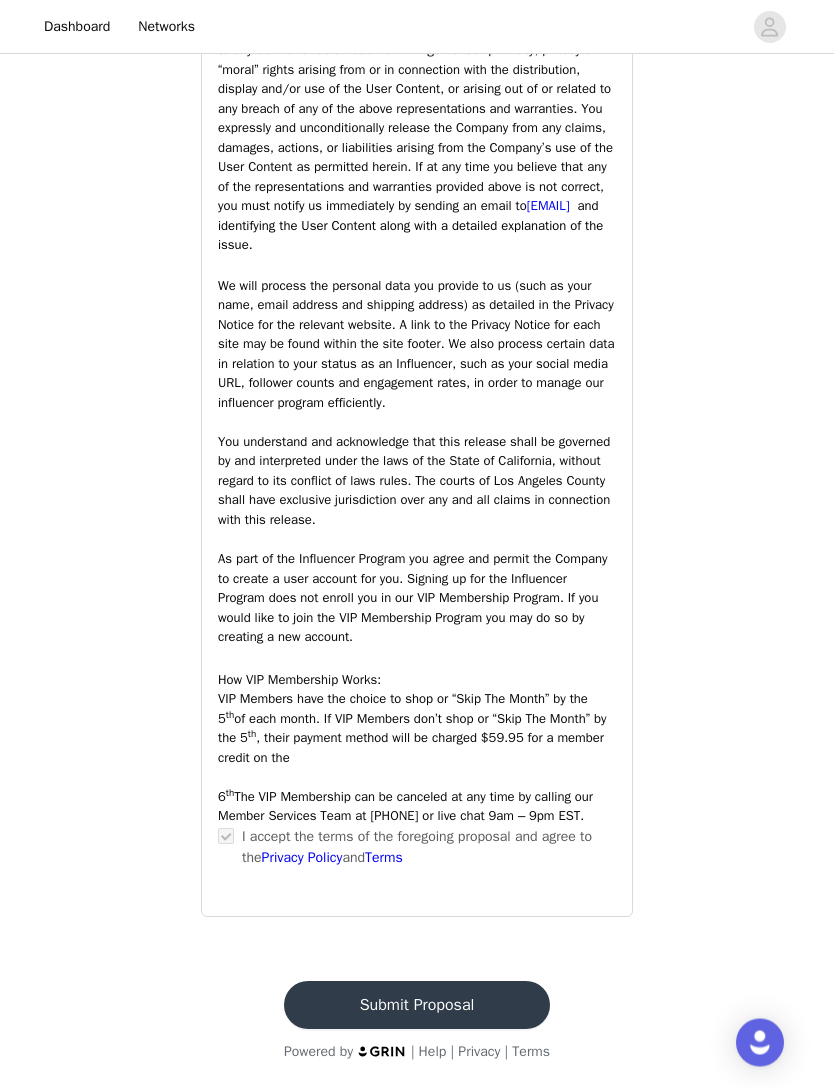 scroll, scrollTop: 3124, scrollLeft: 0, axis: vertical 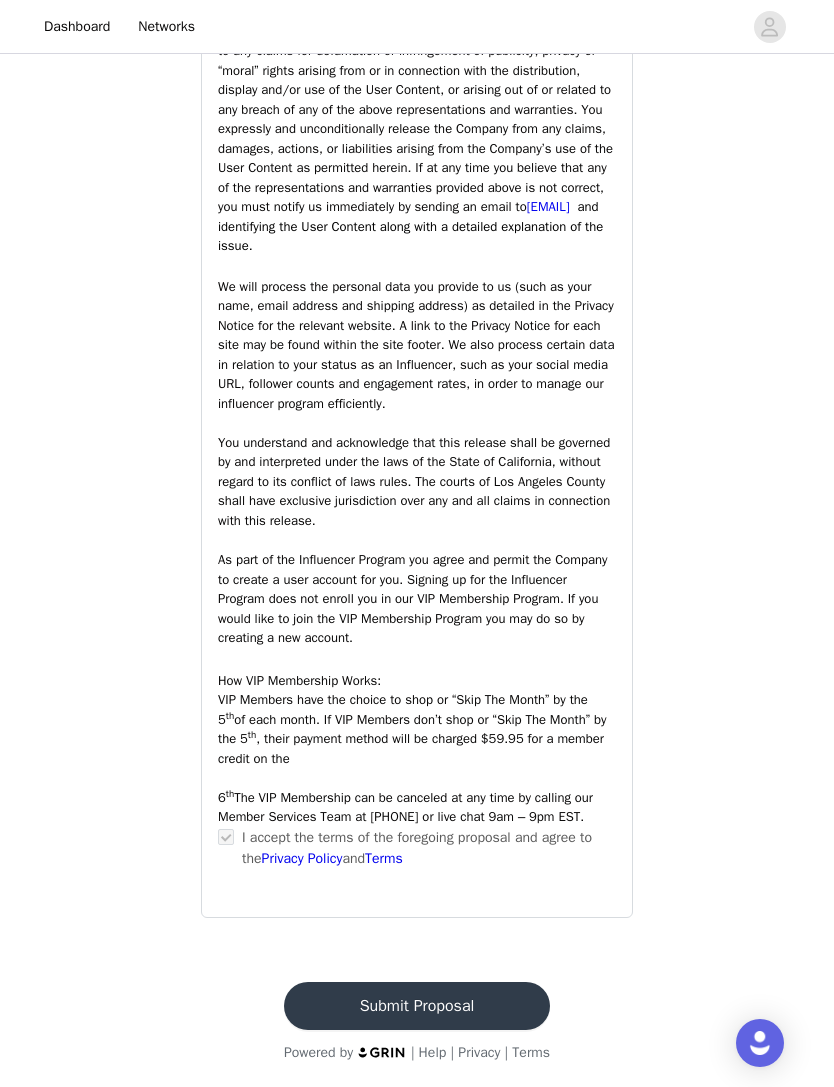 click on "Submit Proposal" at bounding box center (417, 1006) 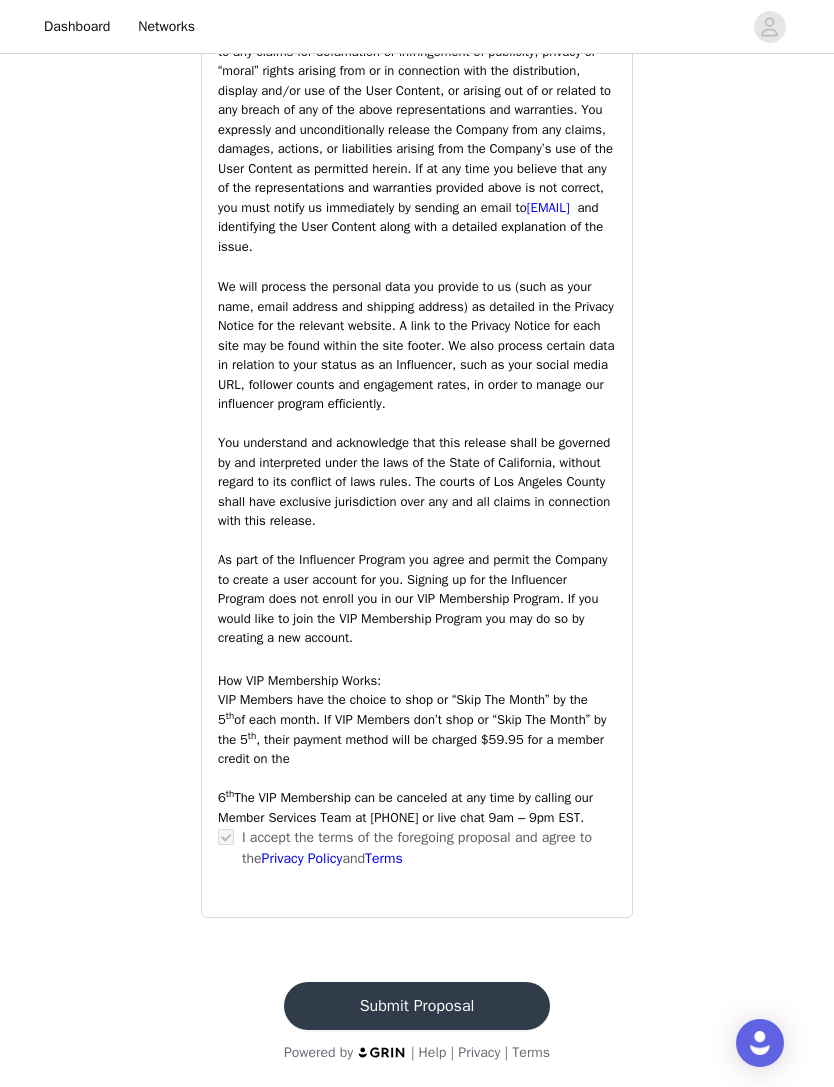 scroll, scrollTop: 0, scrollLeft: 0, axis: both 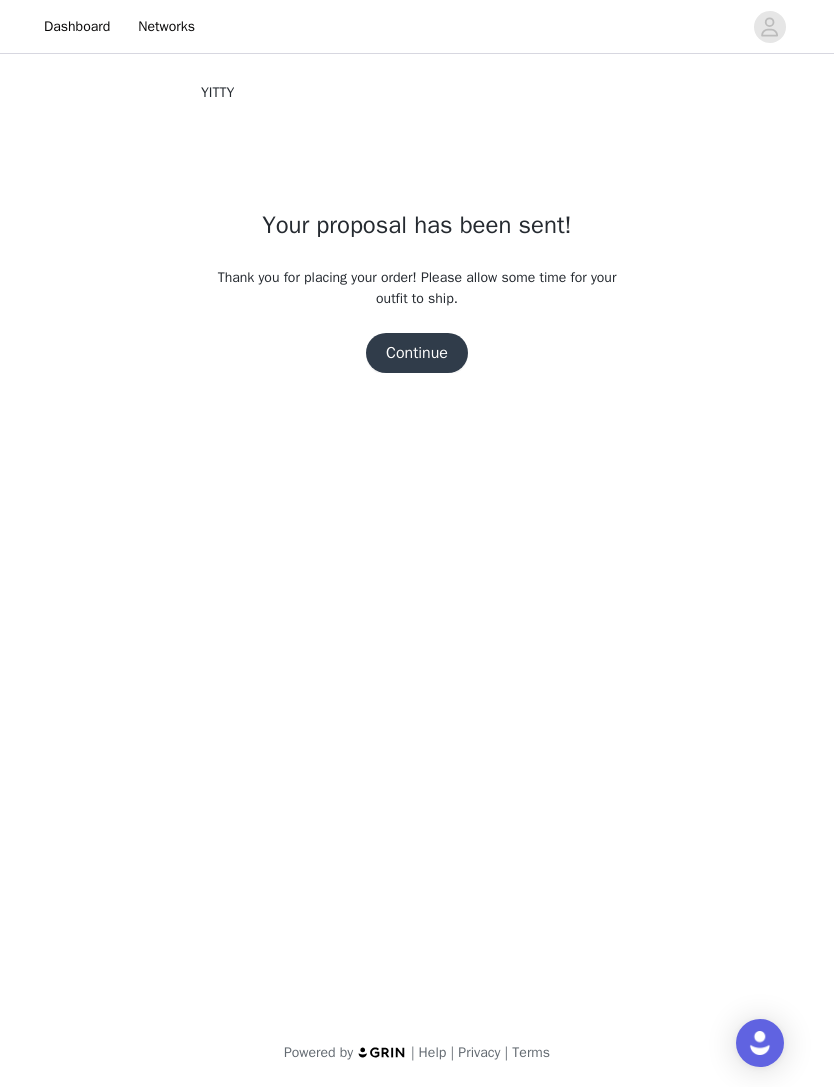 click on "Continue" at bounding box center (417, 353) 